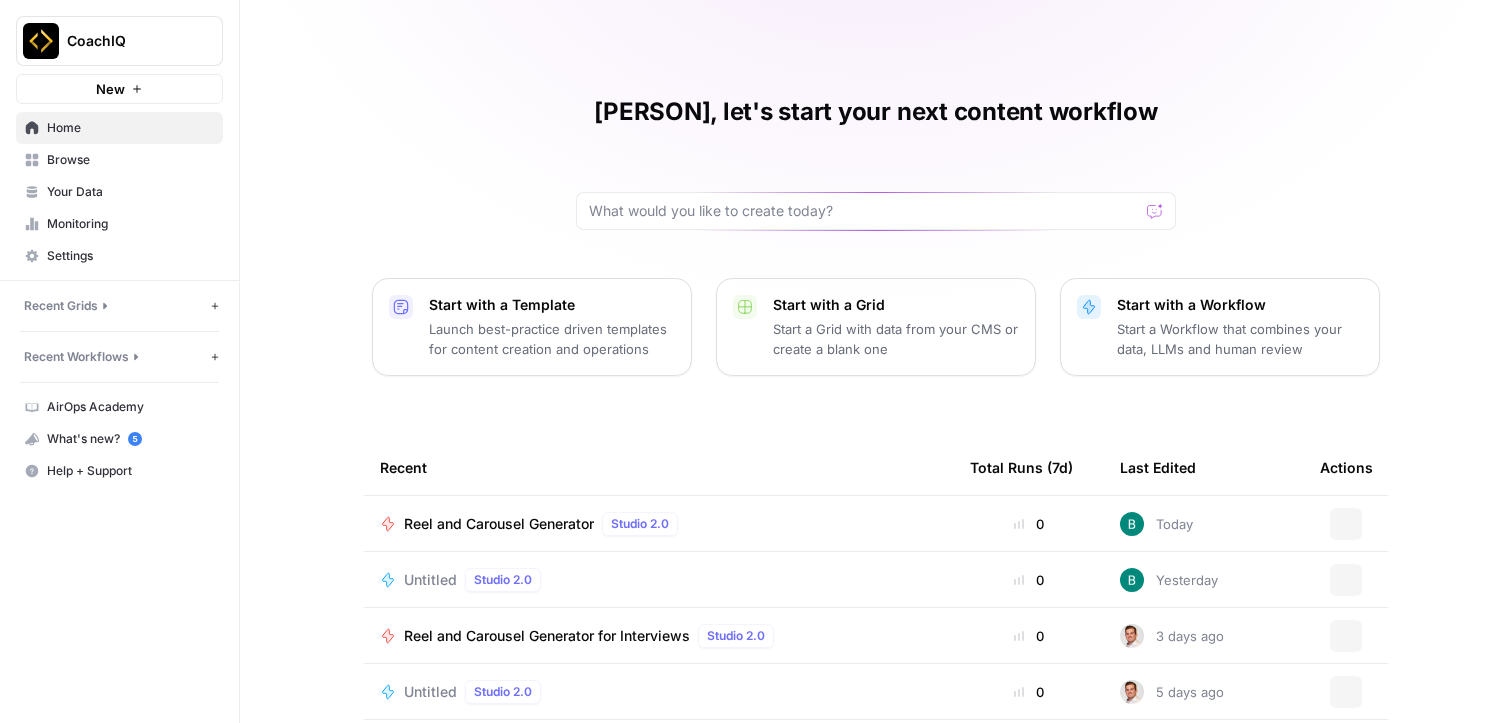scroll, scrollTop: 0, scrollLeft: 0, axis: both 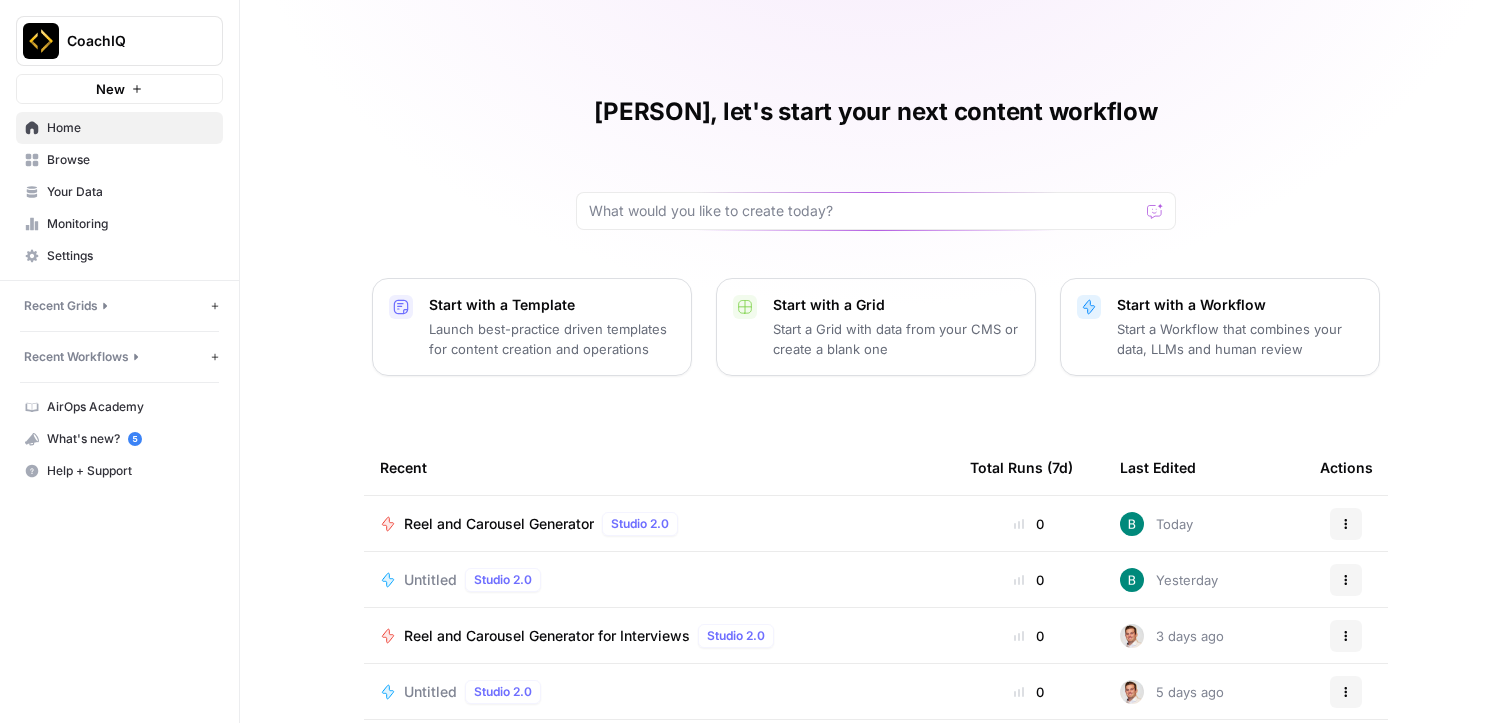 click on "Reel and Carousel Generator" at bounding box center (499, 524) 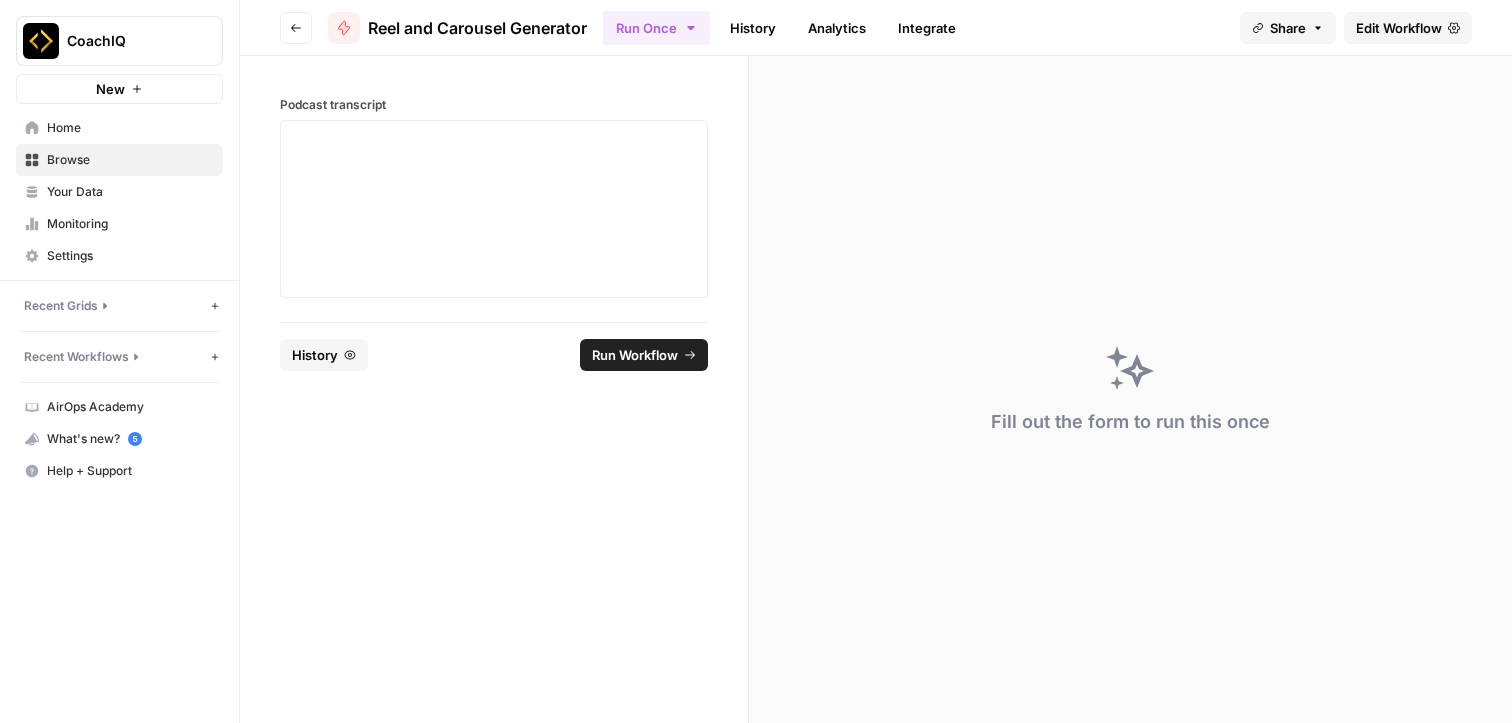 click on "Reel and Carousel Generator" at bounding box center [477, 28] 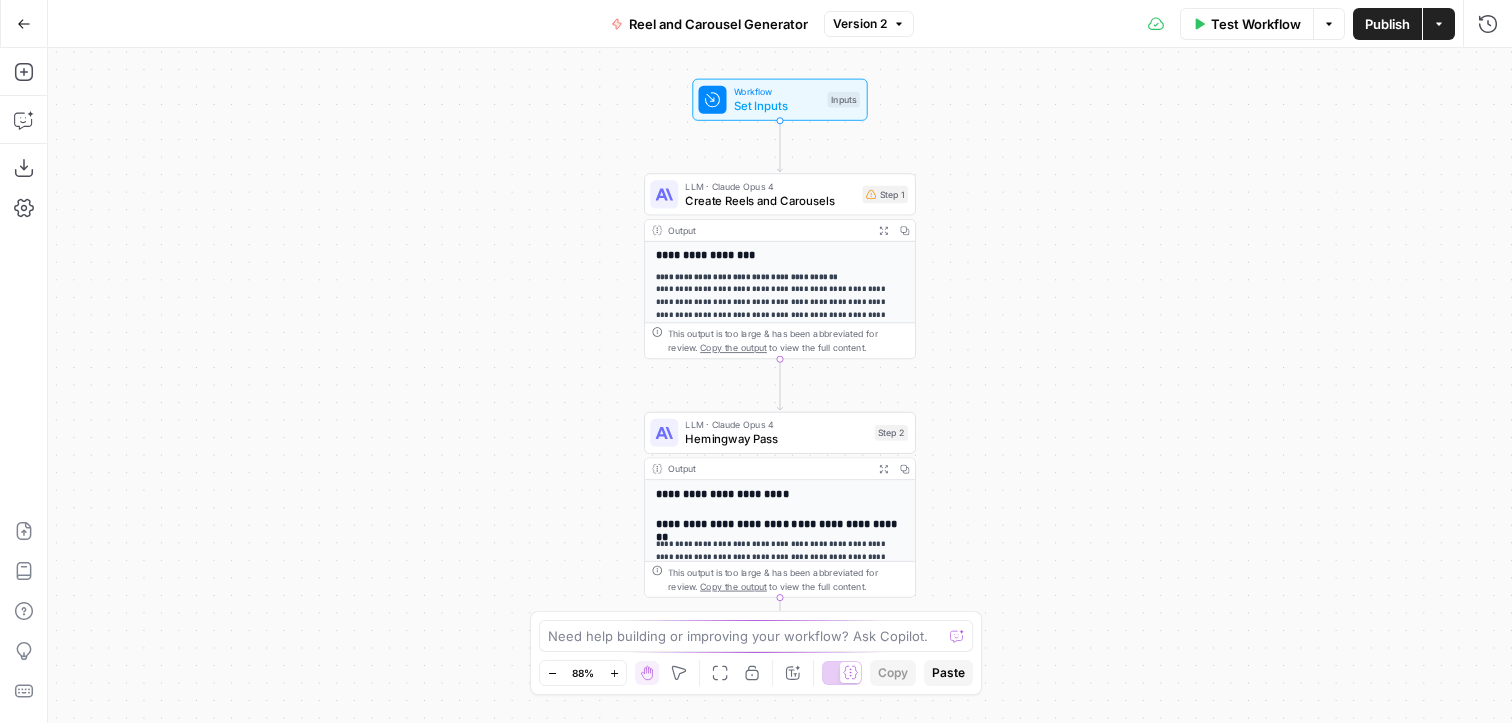 click on "Options" at bounding box center (1329, 24) 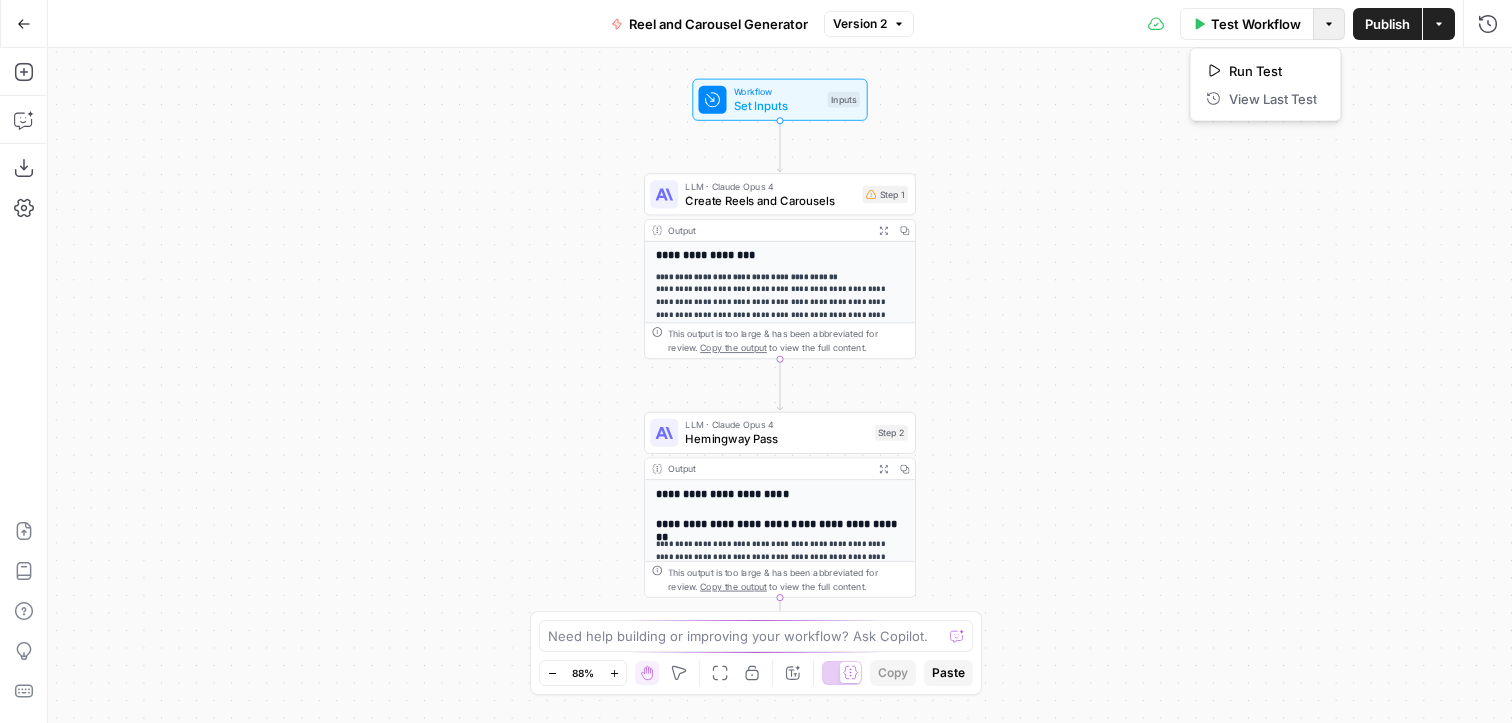 click on "Options" at bounding box center [1329, 24] 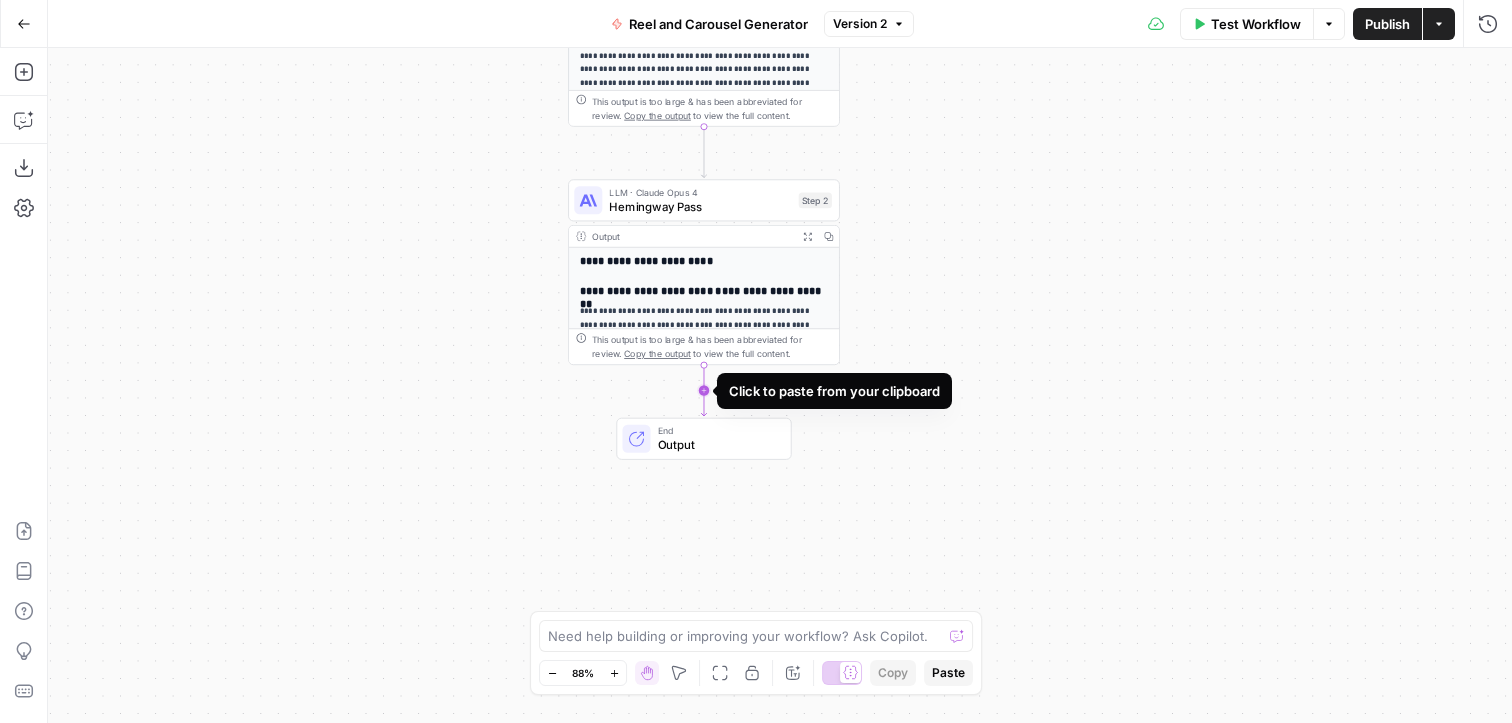 click 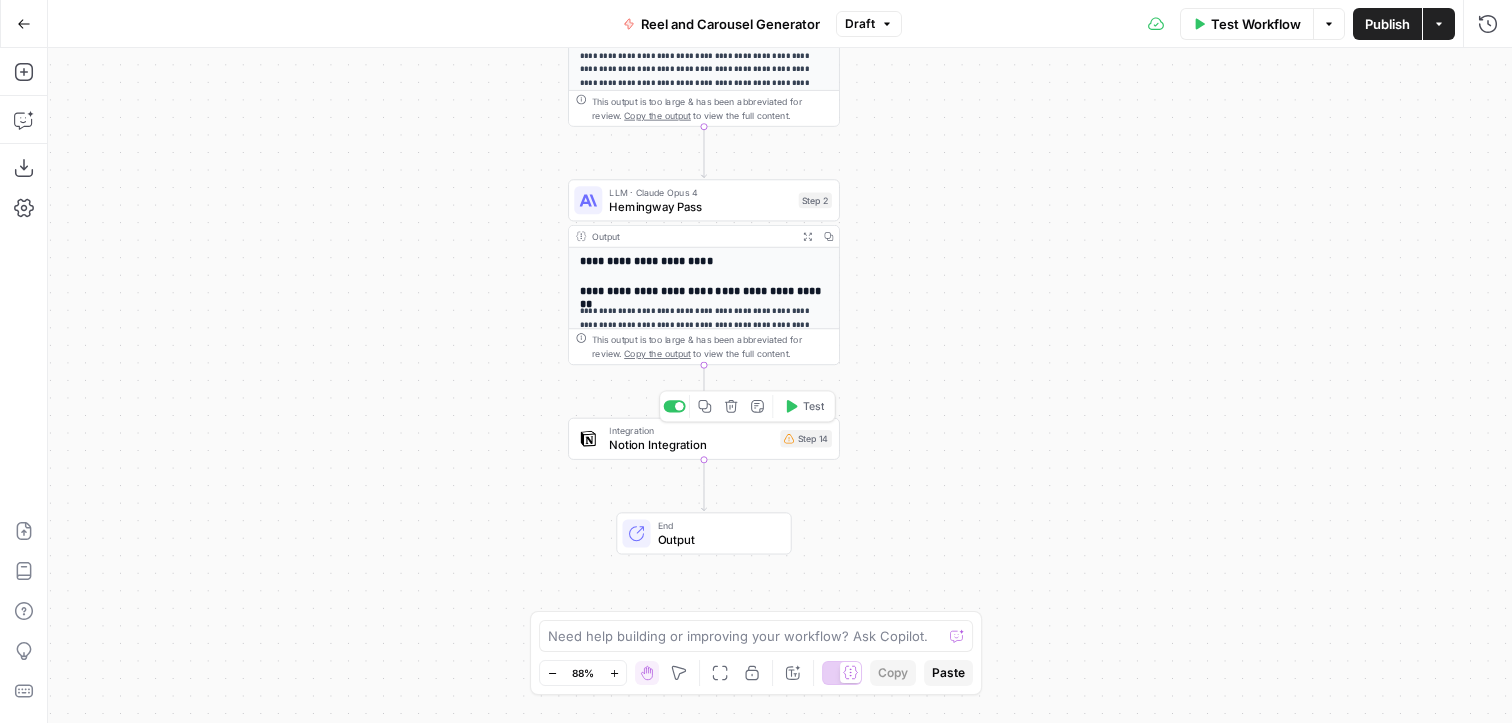 click on "Notion Integration" at bounding box center [691, 445] 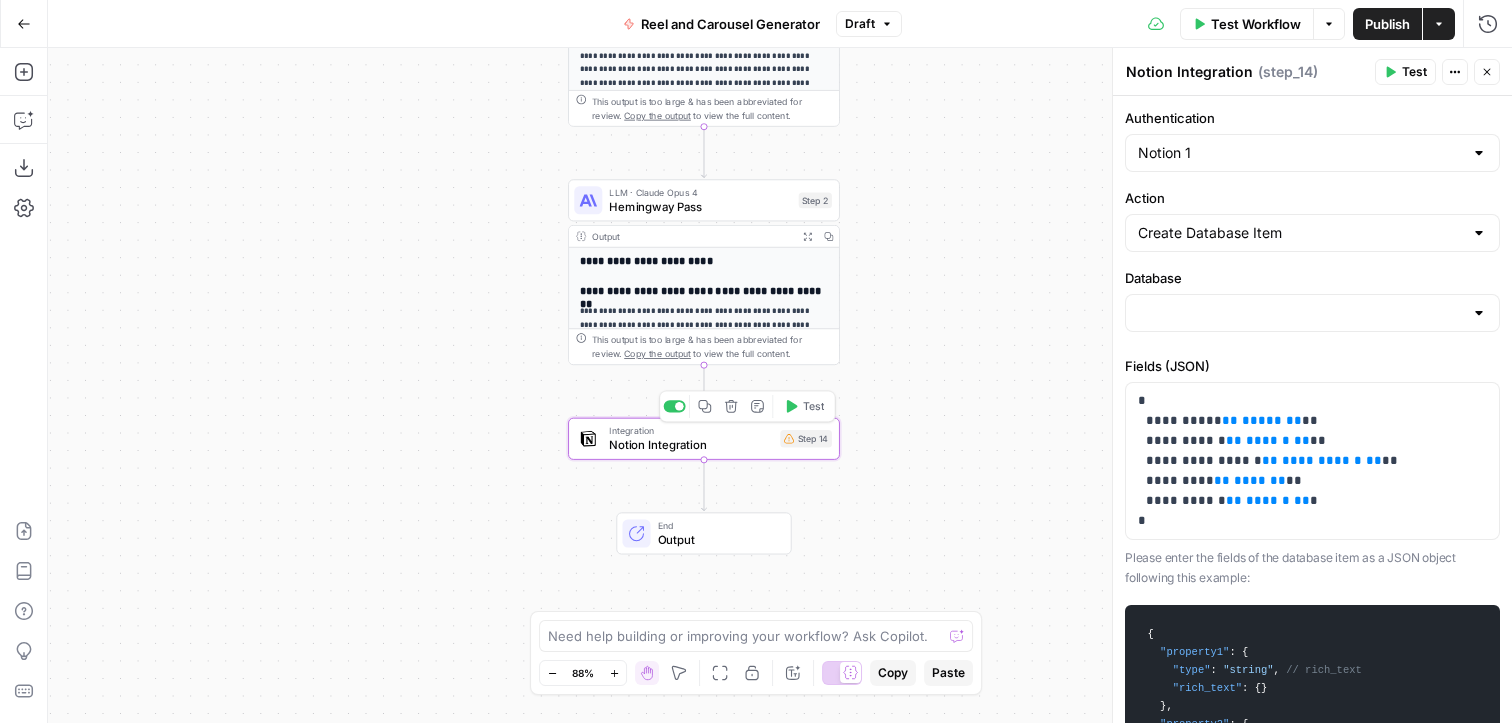 click 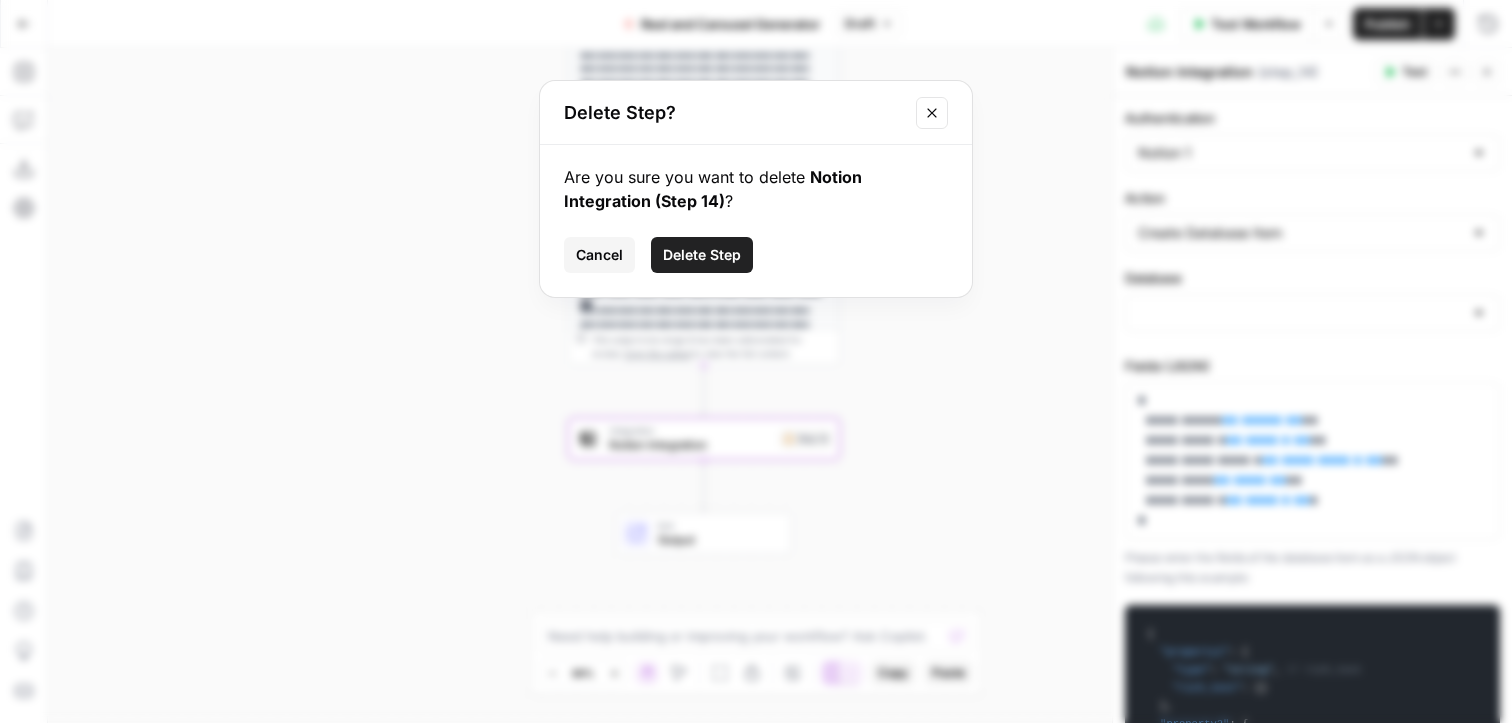 click on "Delete Step" at bounding box center (702, 255) 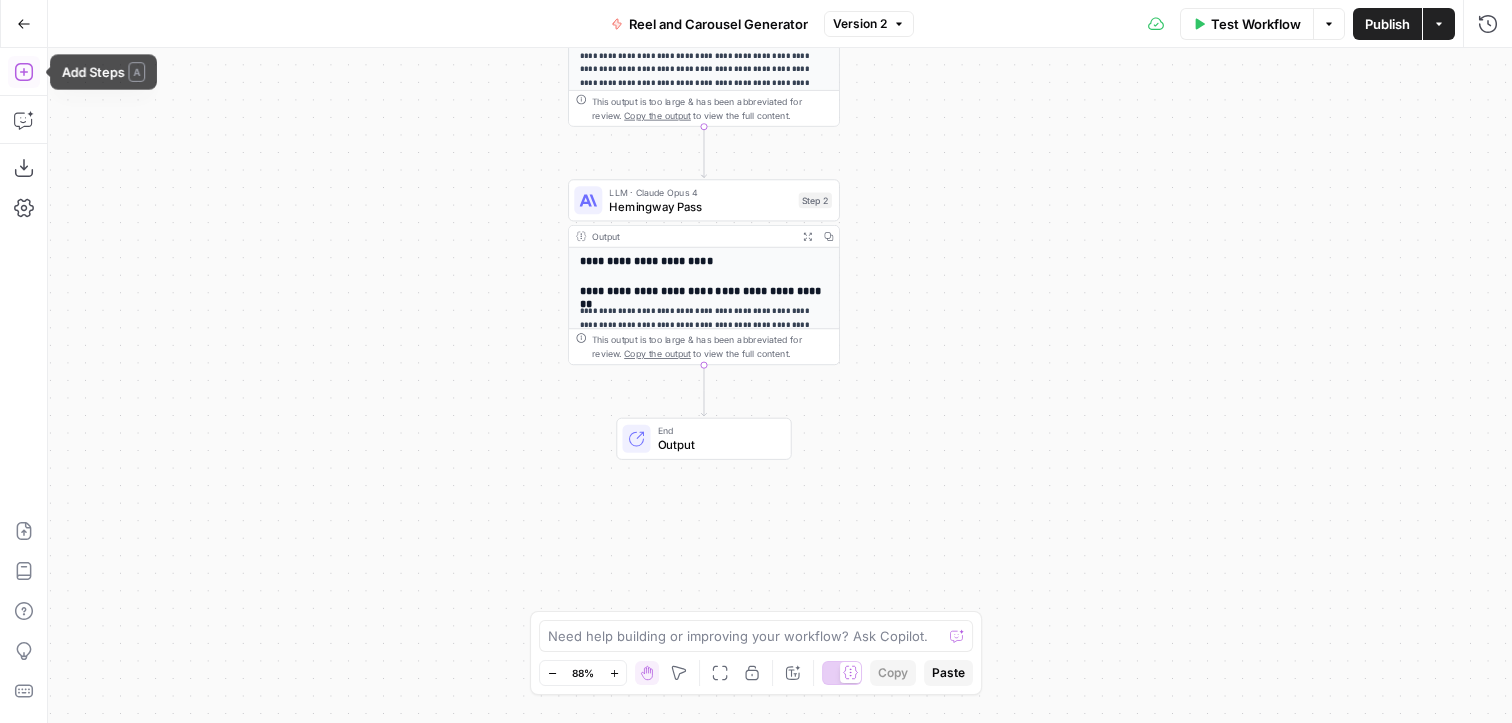 click 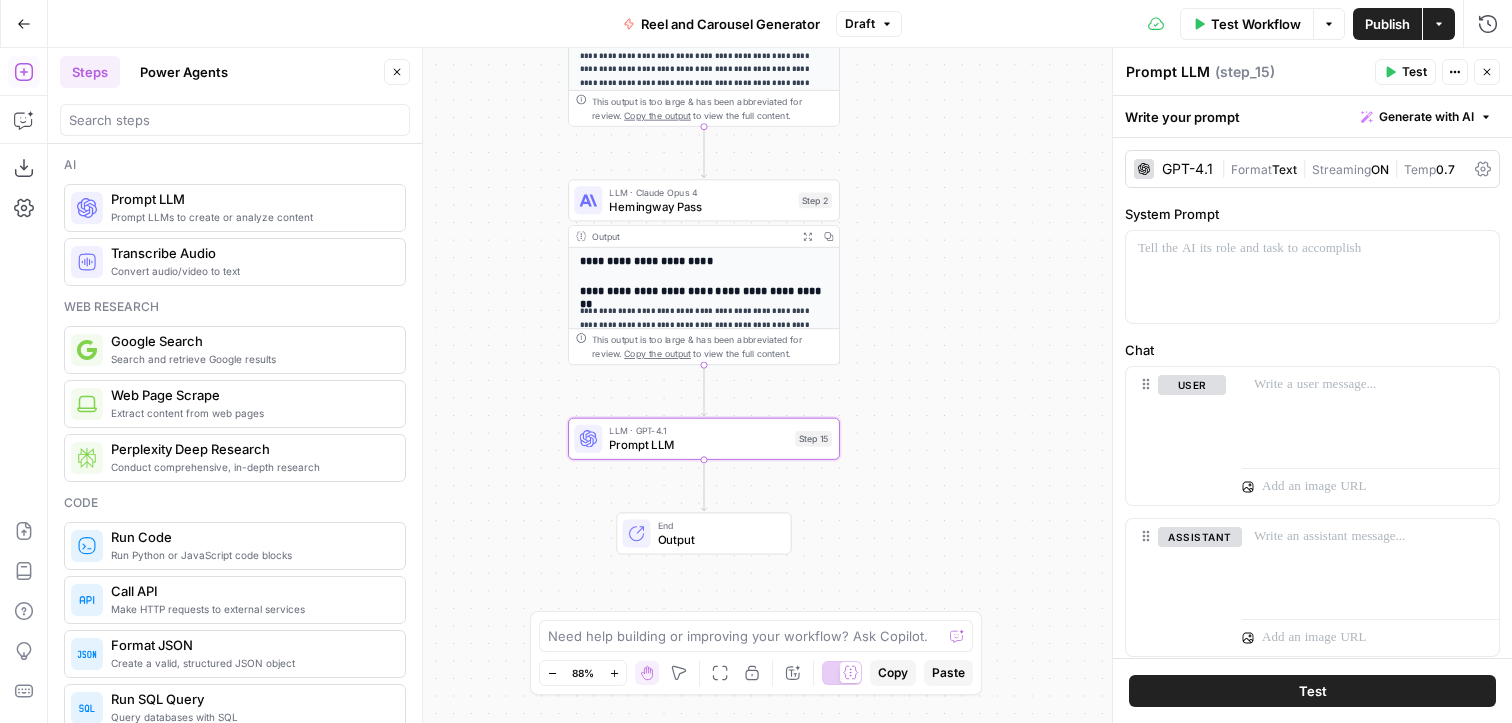 click on "Prompt LLM" at bounding box center (1168, 72) 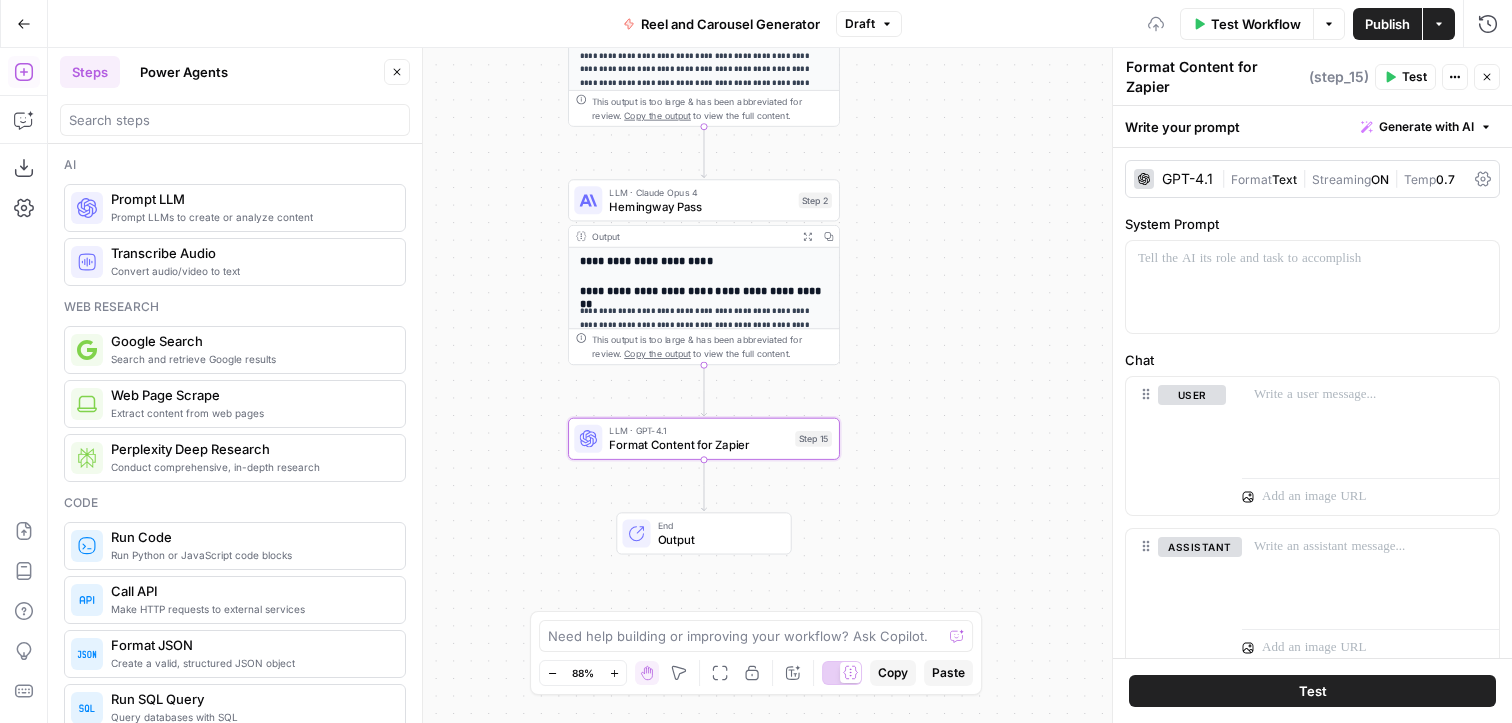 type on "Format Content for Zapier" 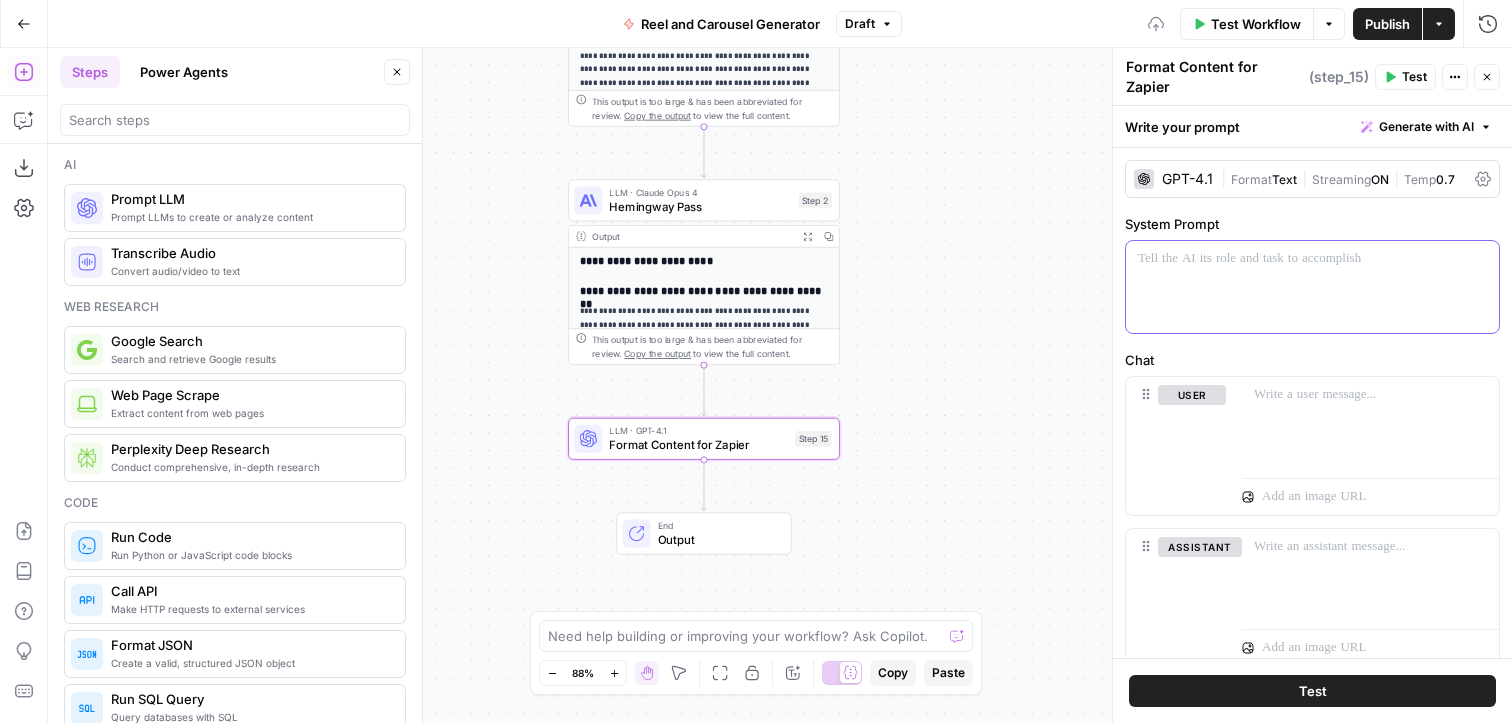 click at bounding box center [1312, 259] 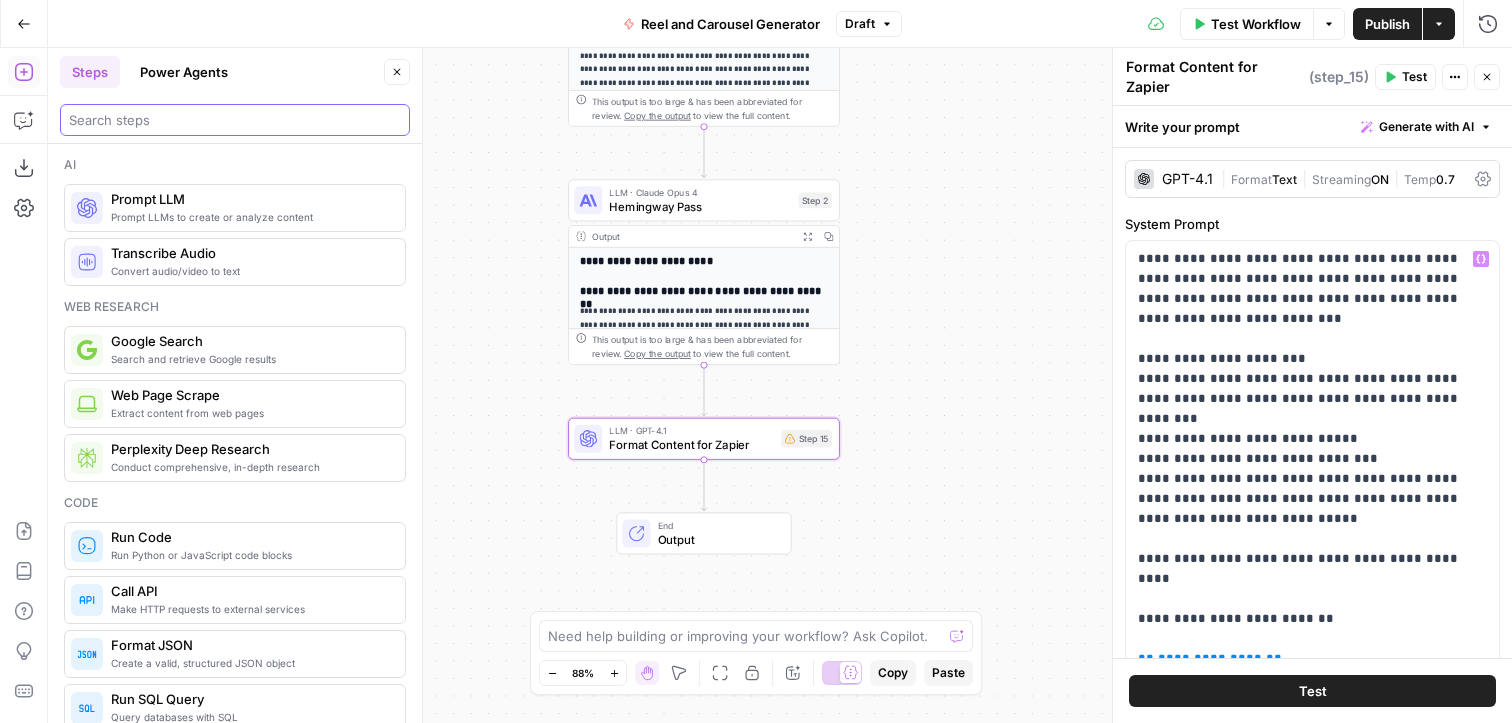 click at bounding box center (235, 120) 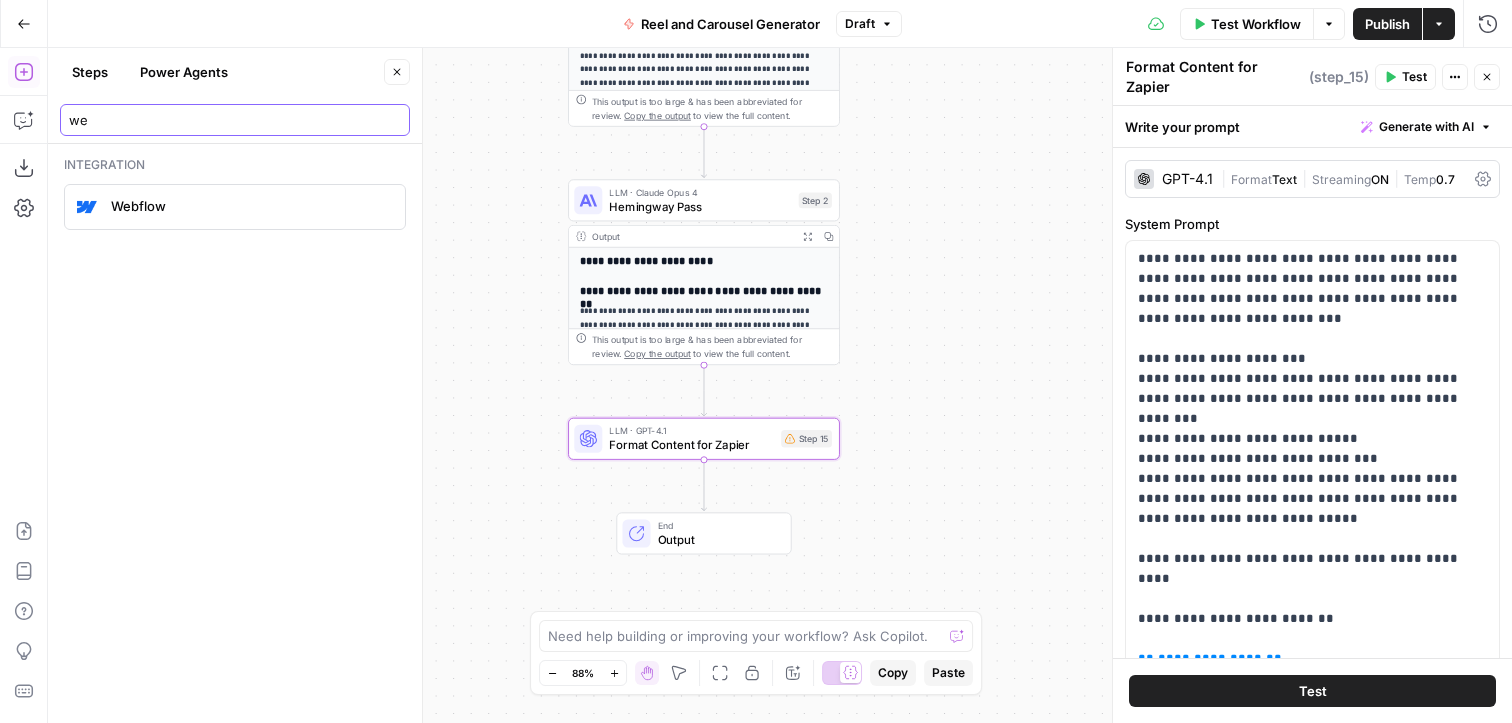 type on "w" 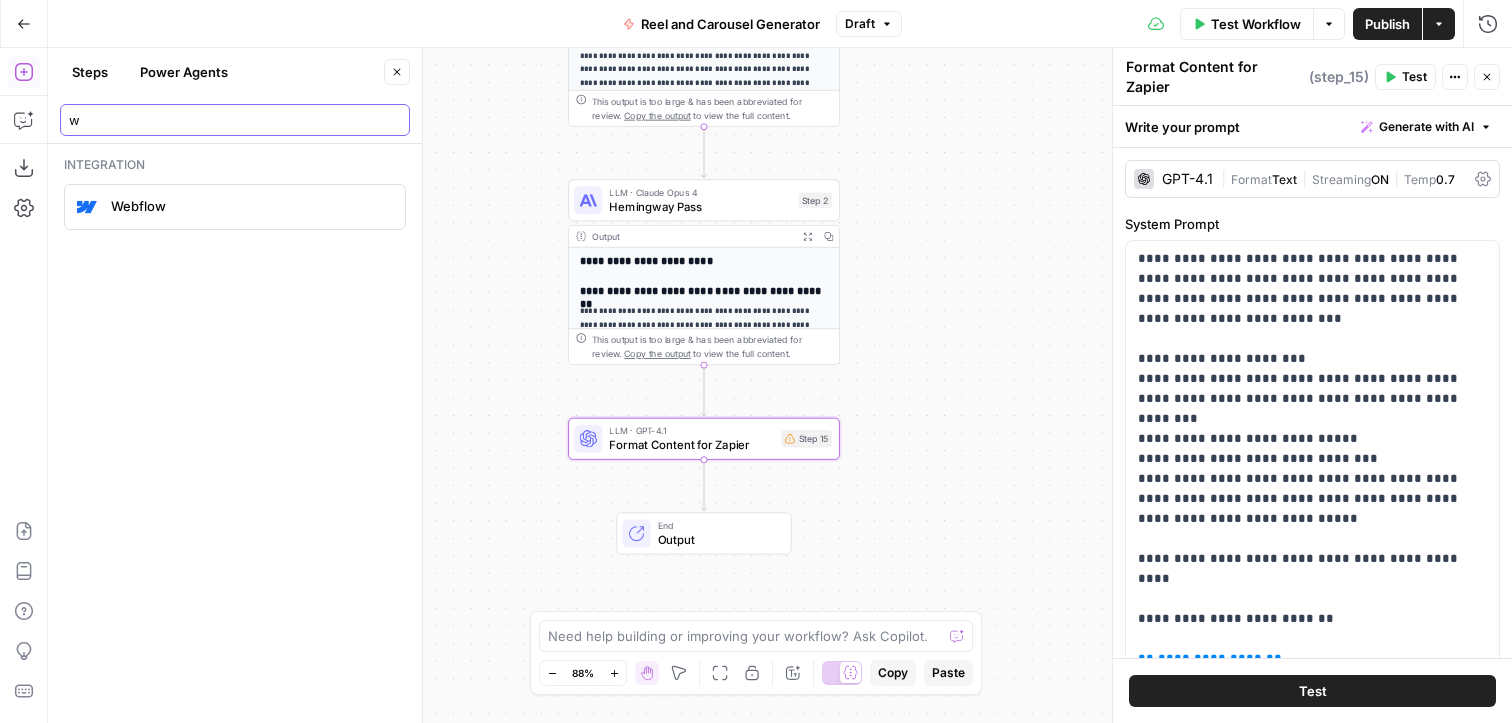 type 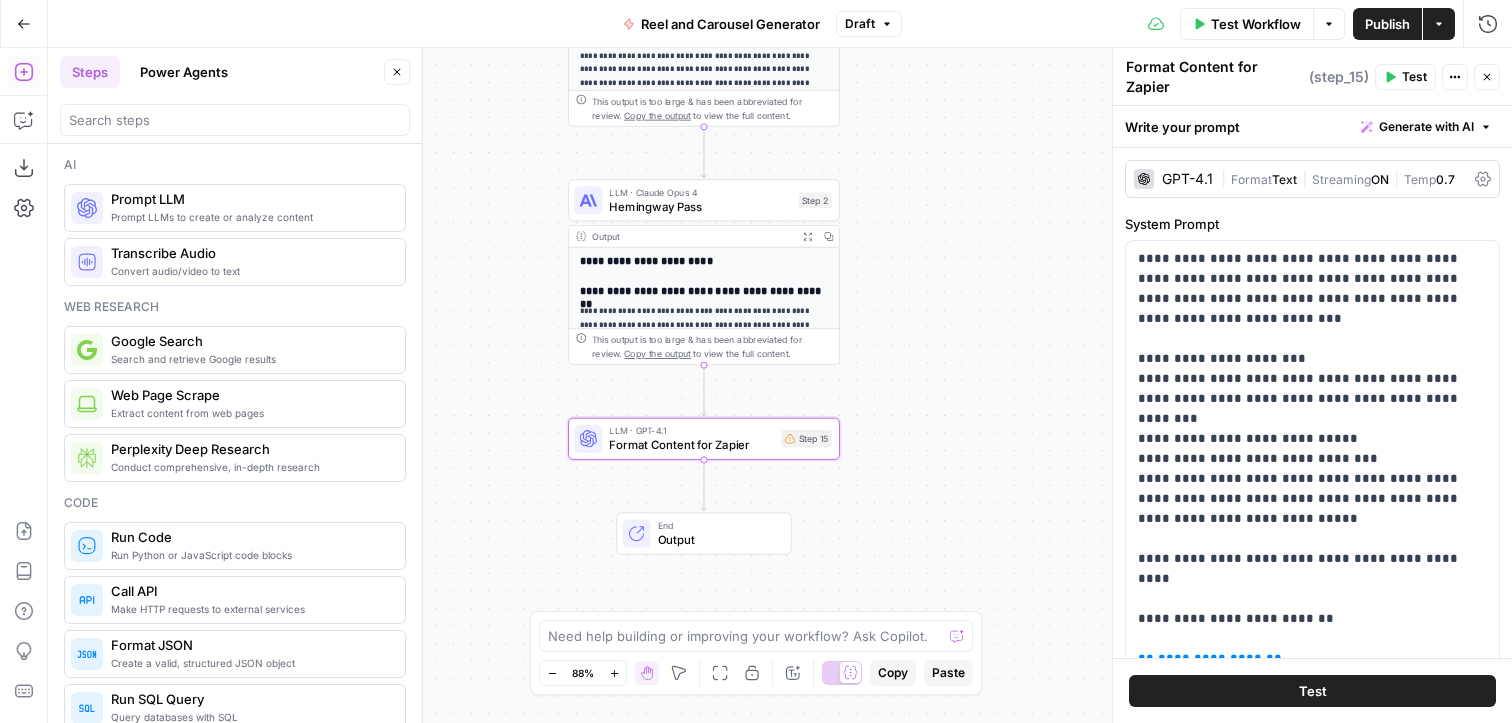 click on "Output" at bounding box center [717, 540] 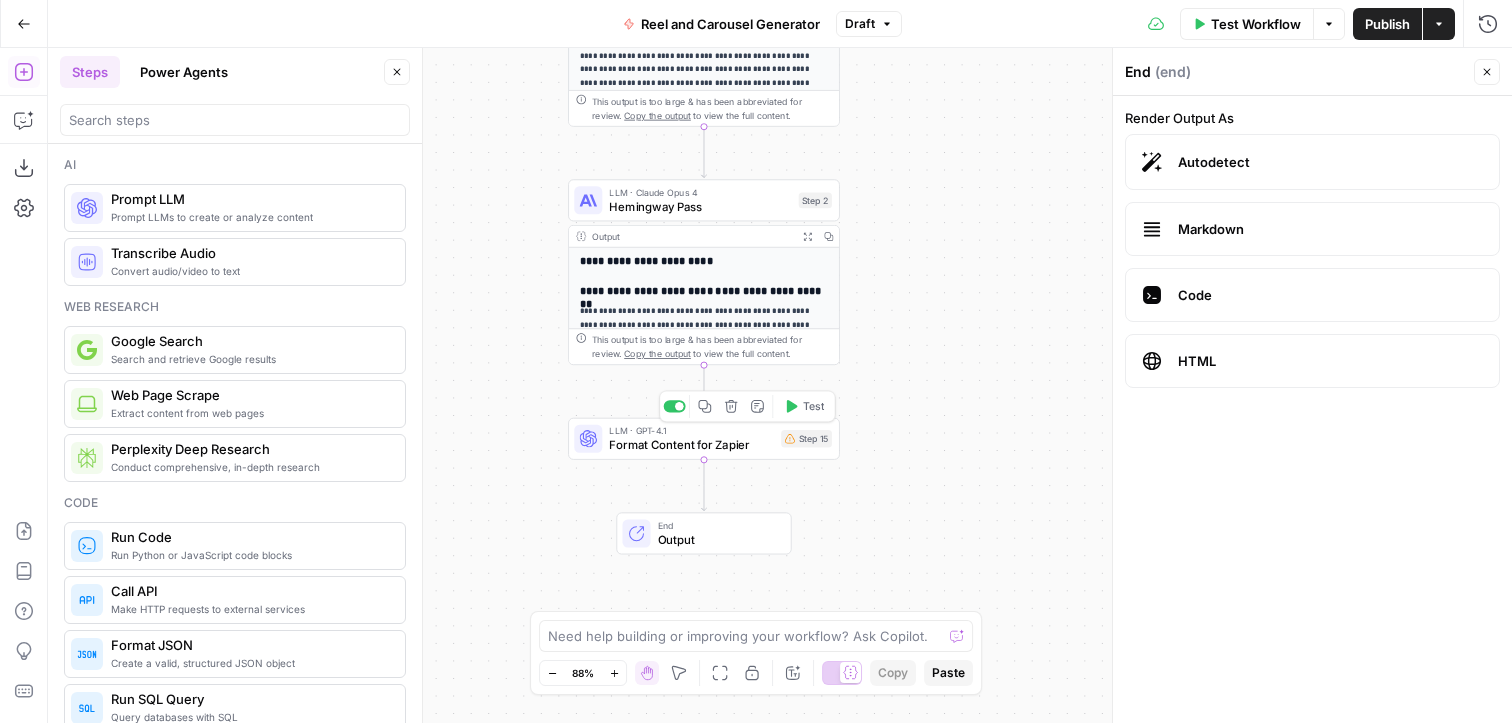 click on "Format Content for Zapier" at bounding box center (691, 445) 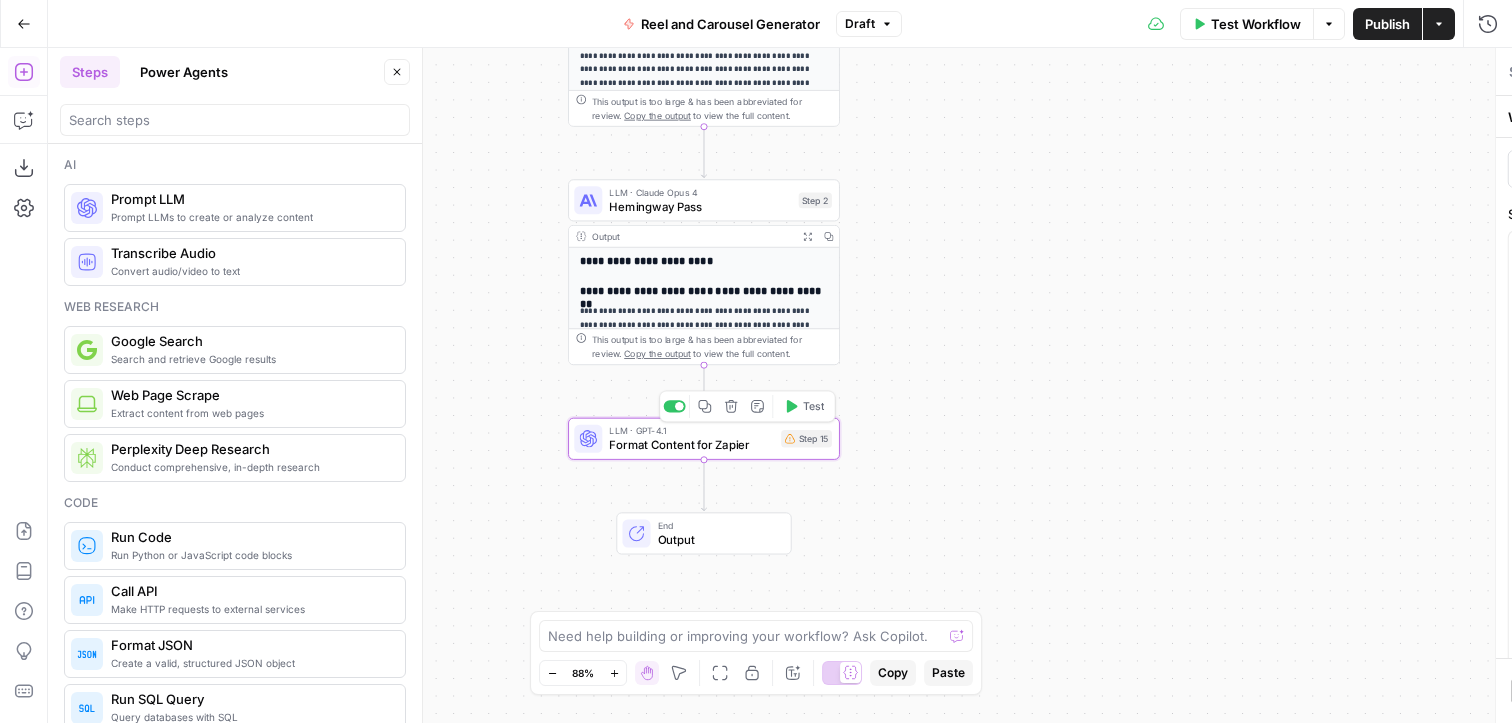 type on "Format Content for Zapier" 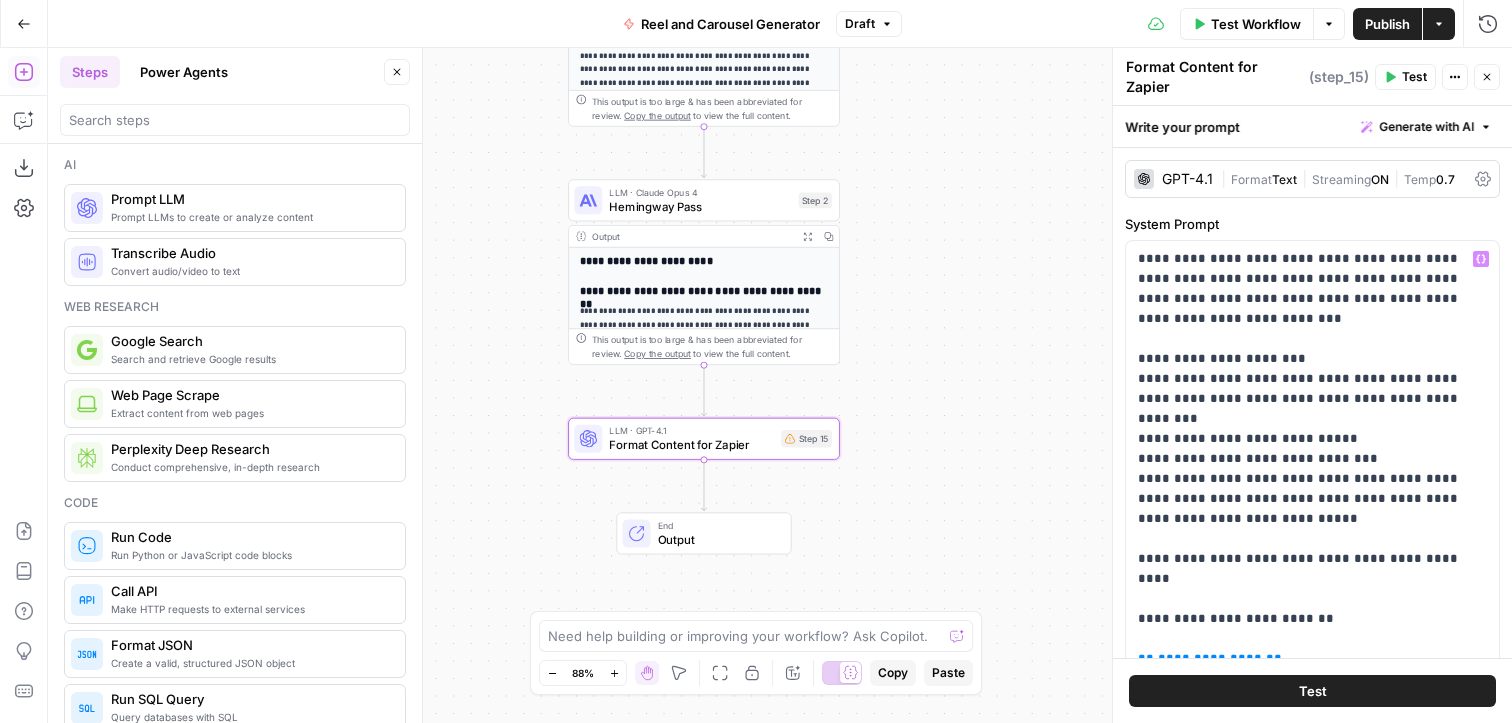 scroll, scrollTop: 760, scrollLeft: 0, axis: vertical 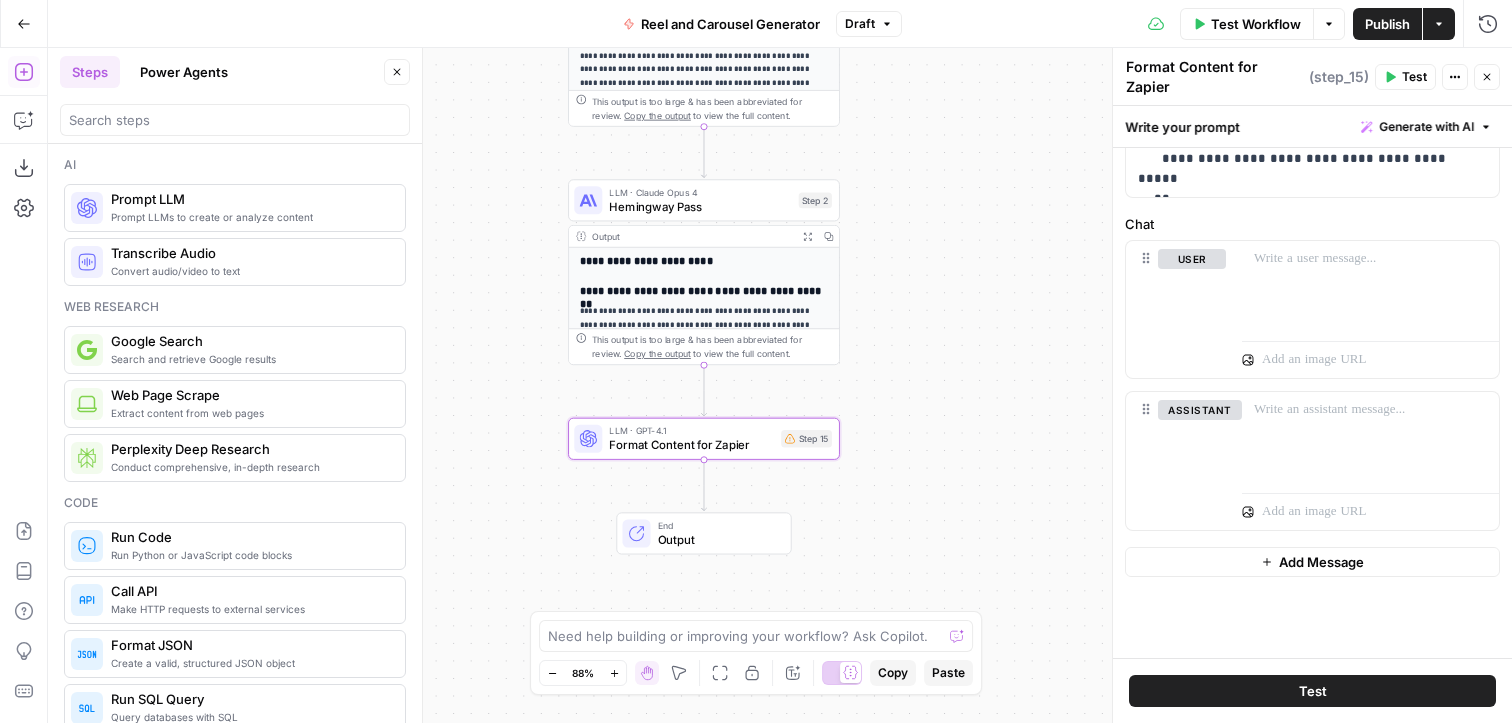 click at bounding box center [235, 120] 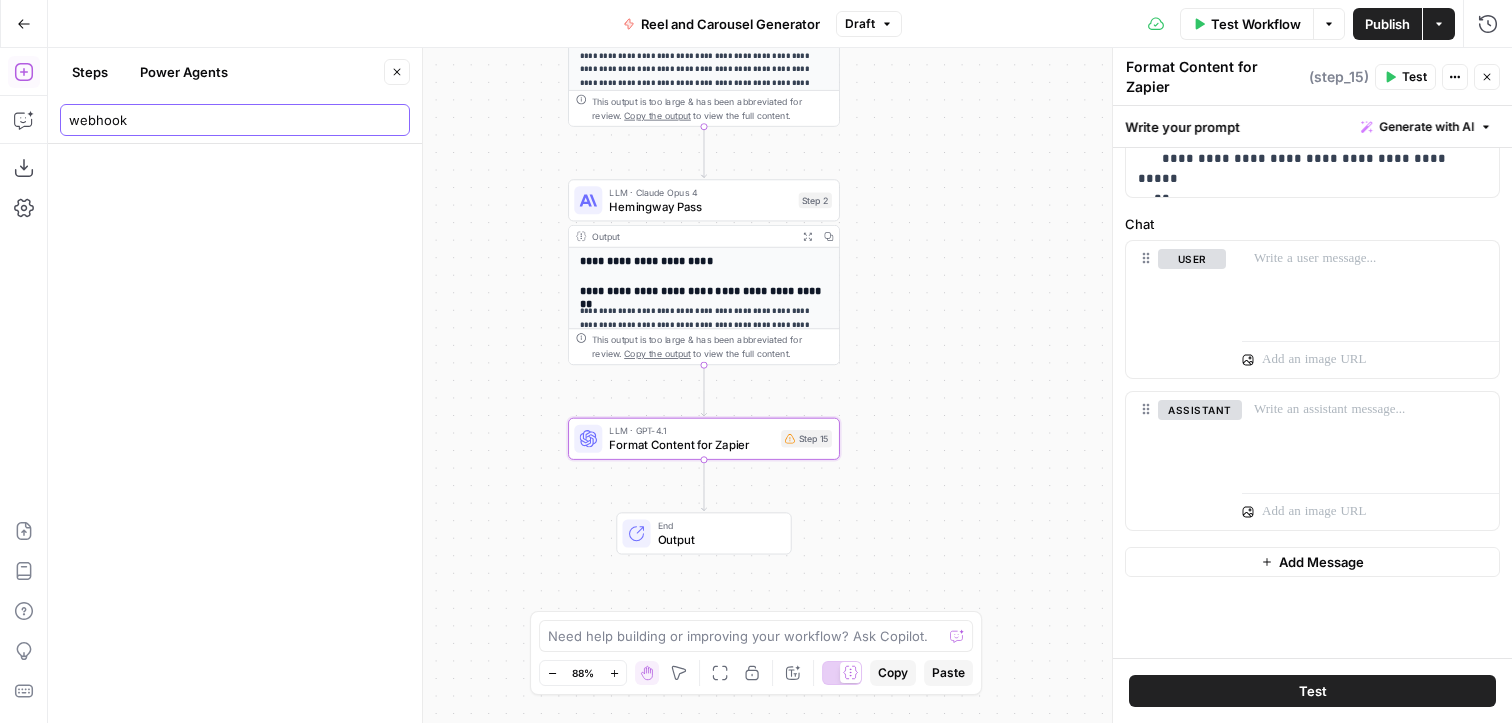 click on "webhook" at bounding box center (235, 120) 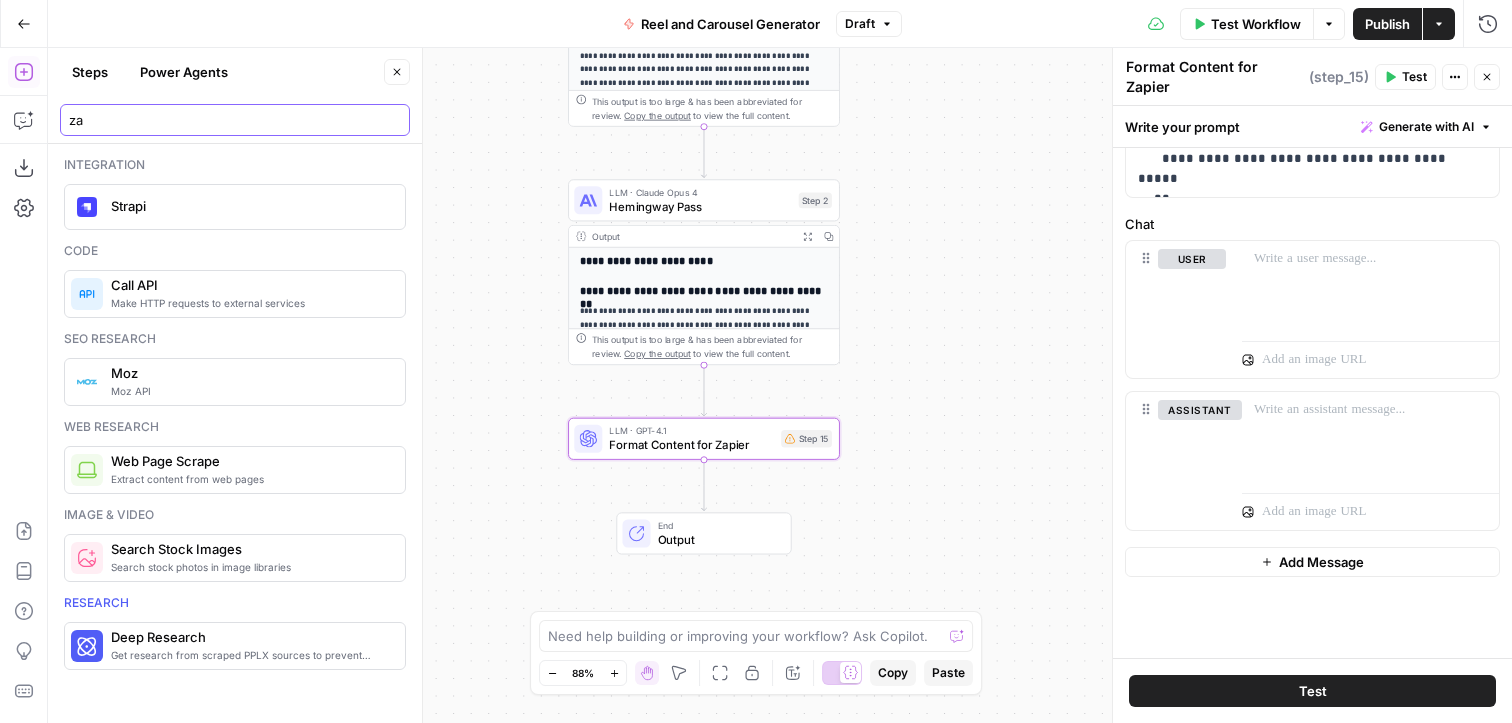 type on "z" 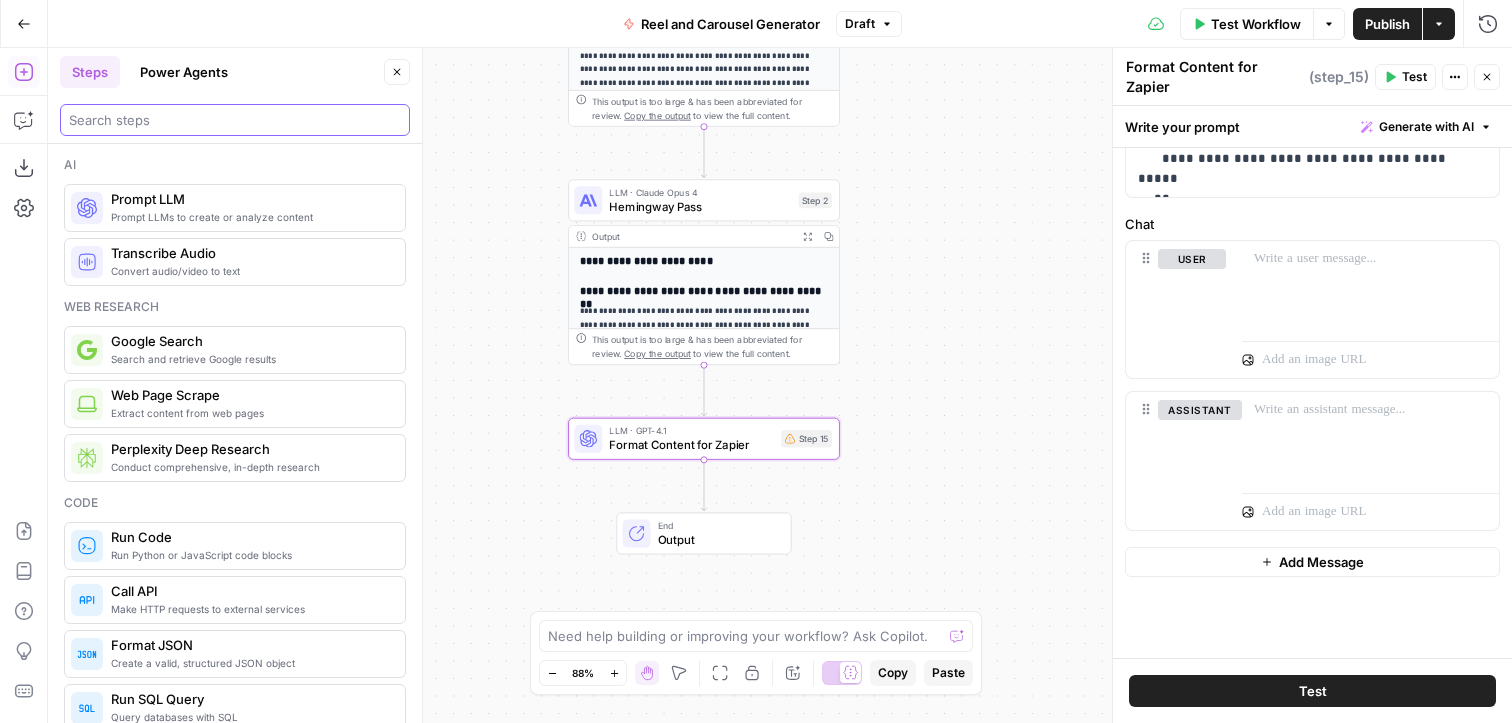 type 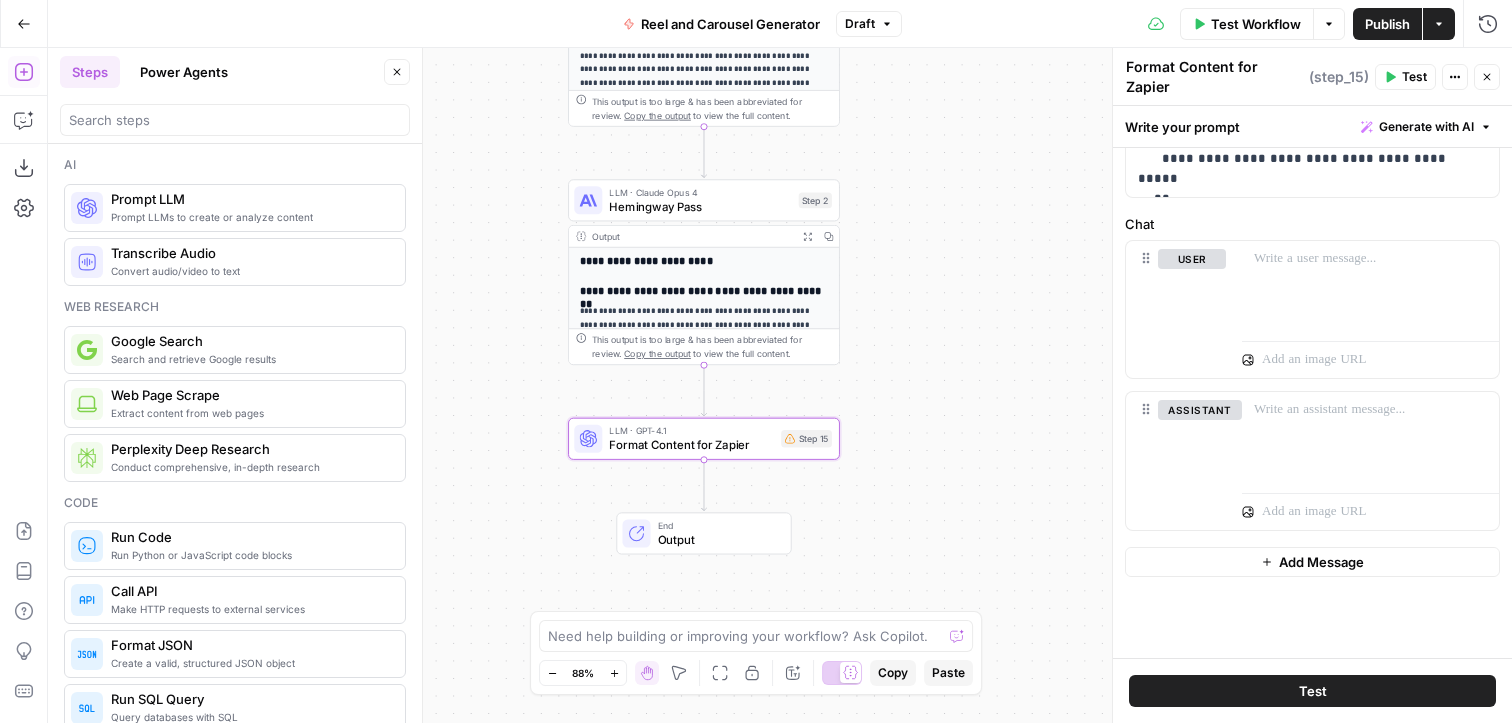 click on "Missing variables: [PERSON], Pass" at bounding box center [959, 439] 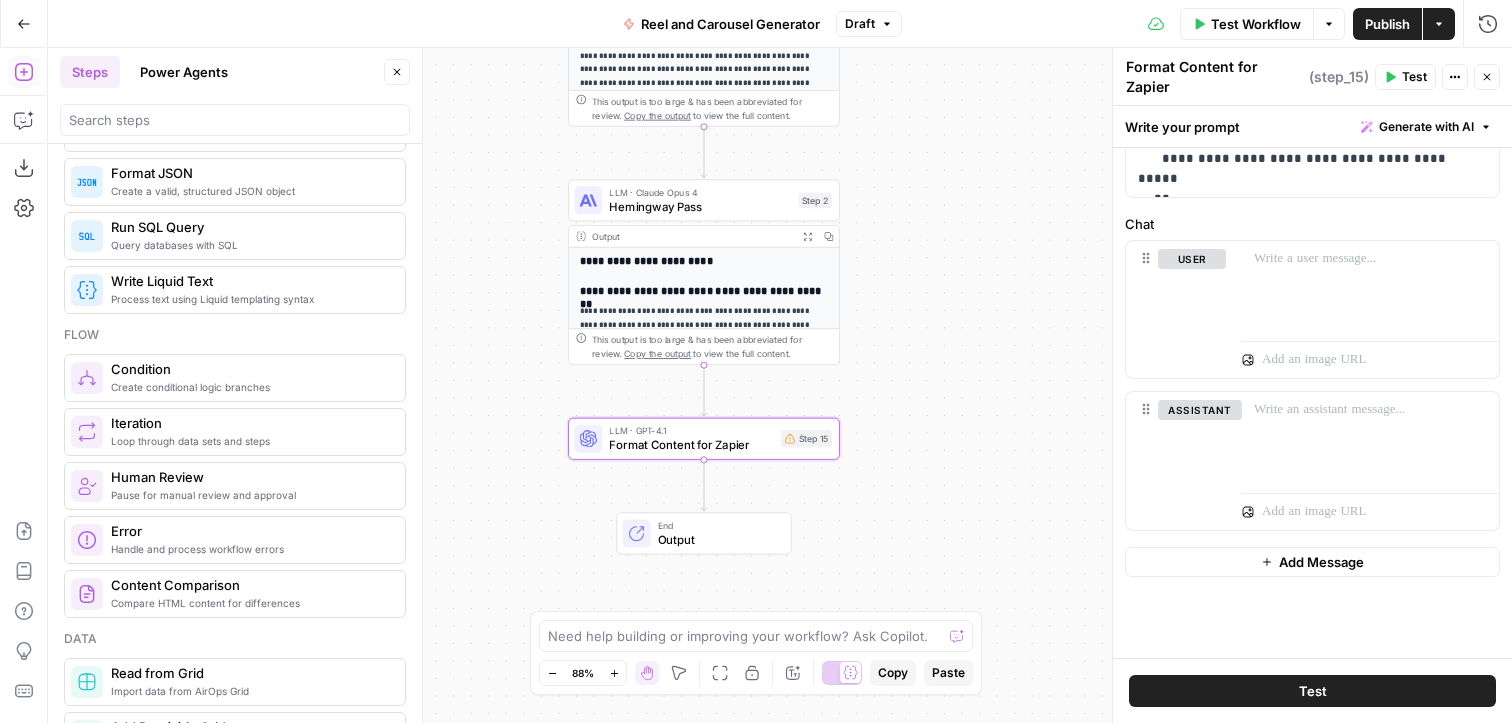 scroll, scrollTop: 492, scrollLeft: 0, axis: vertical 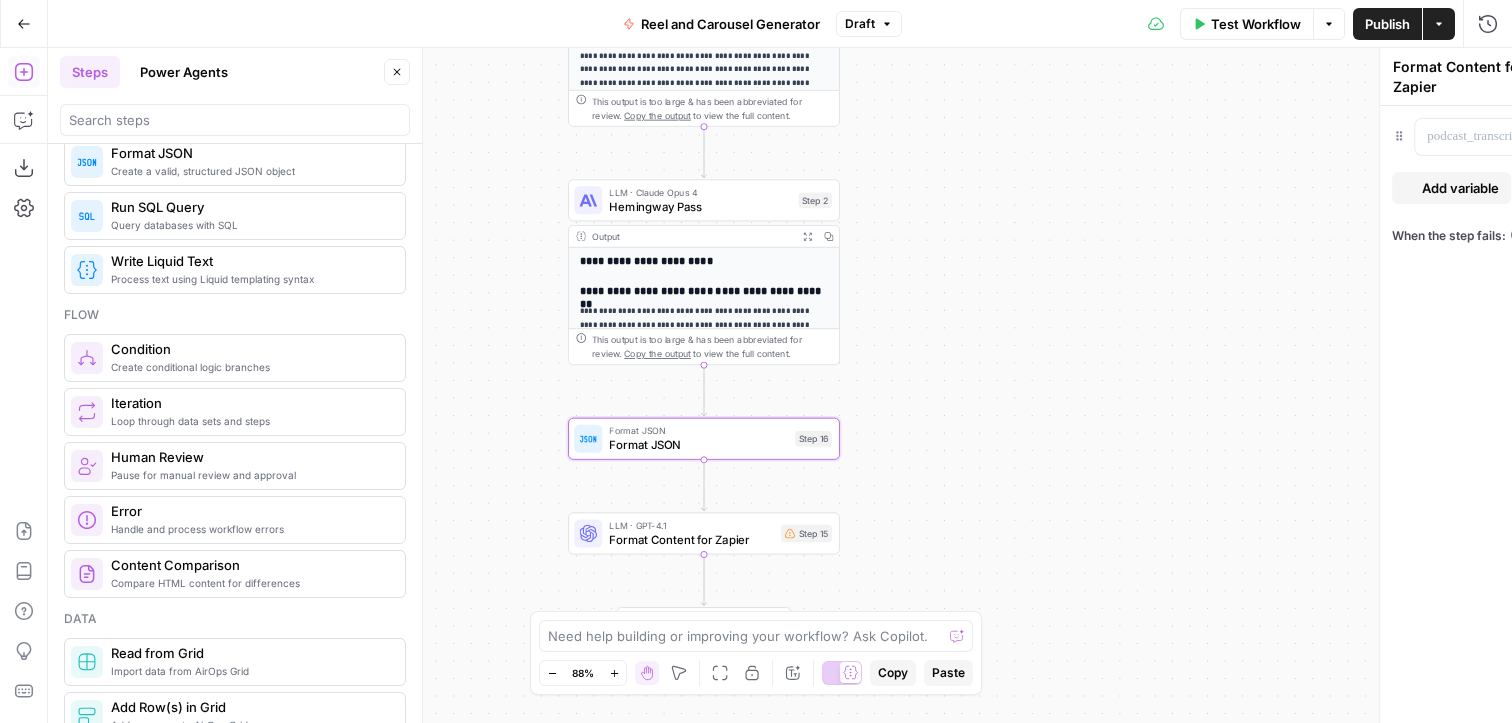 type on "Format JSON" 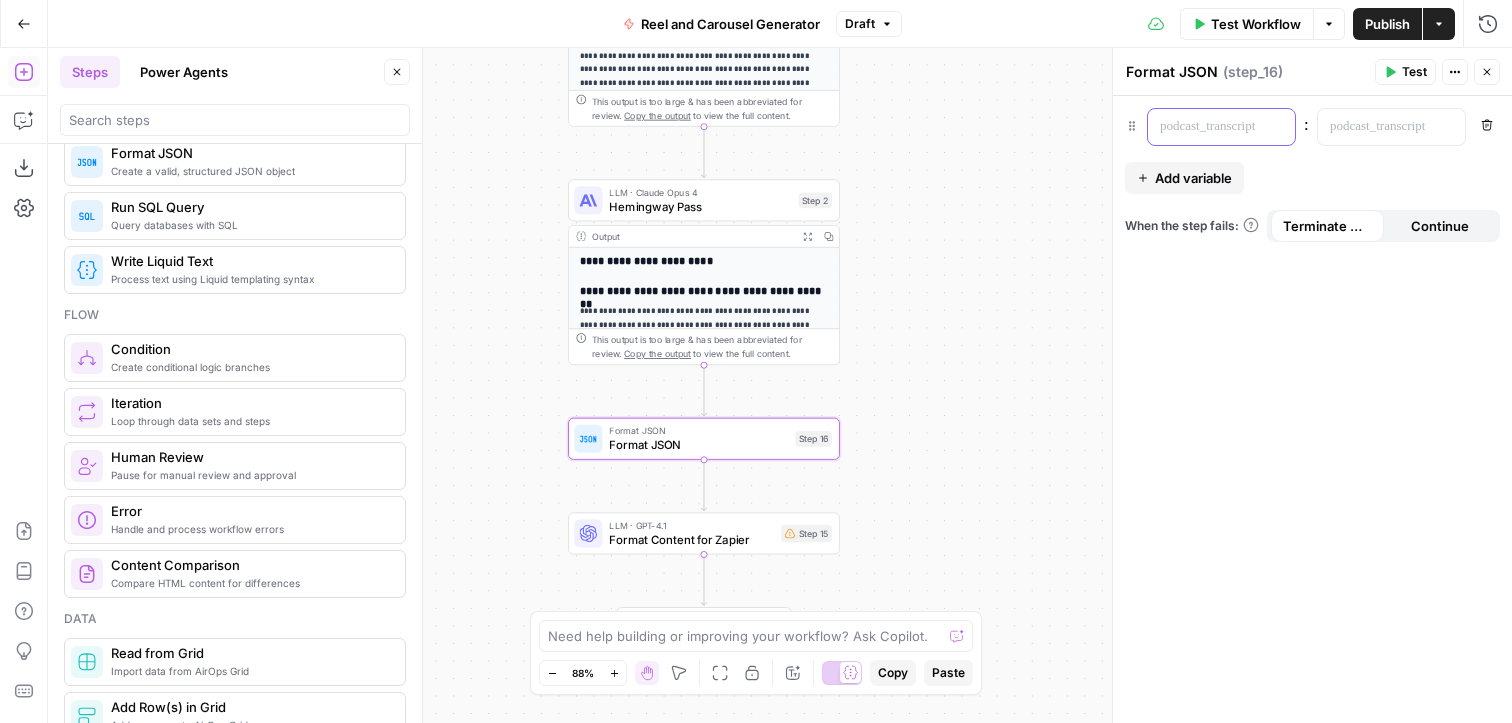 click at bounding box center [1205, 127] 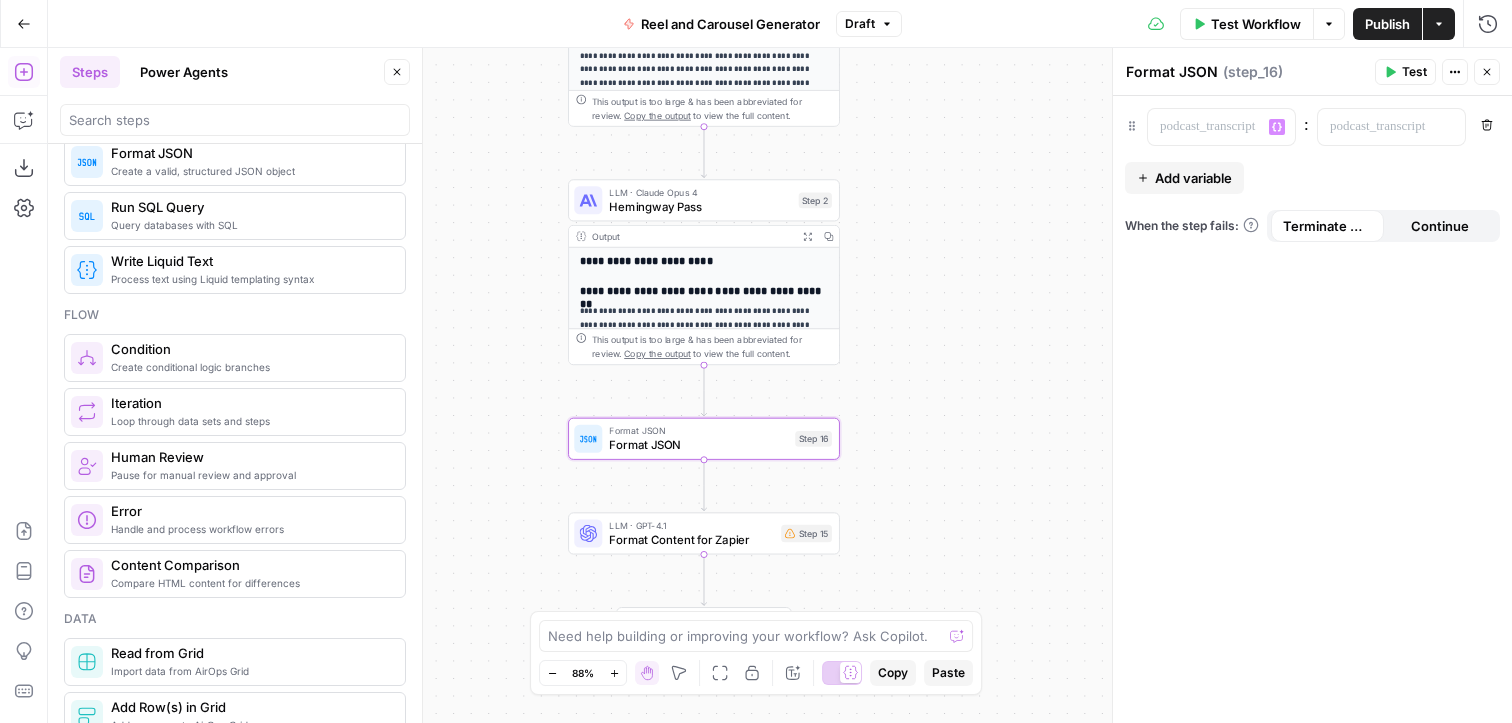 click on "( step_16 )" at bounding box center (1253, 72) 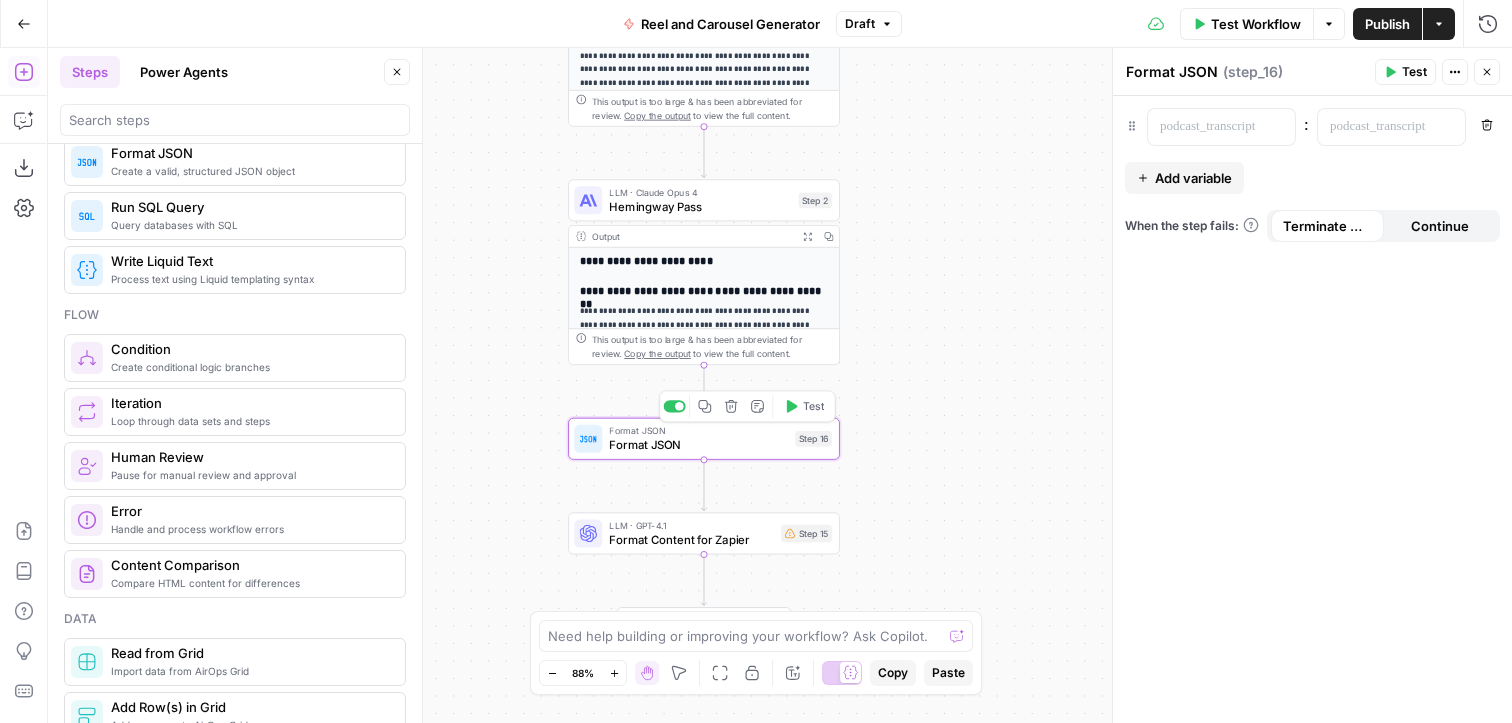 click 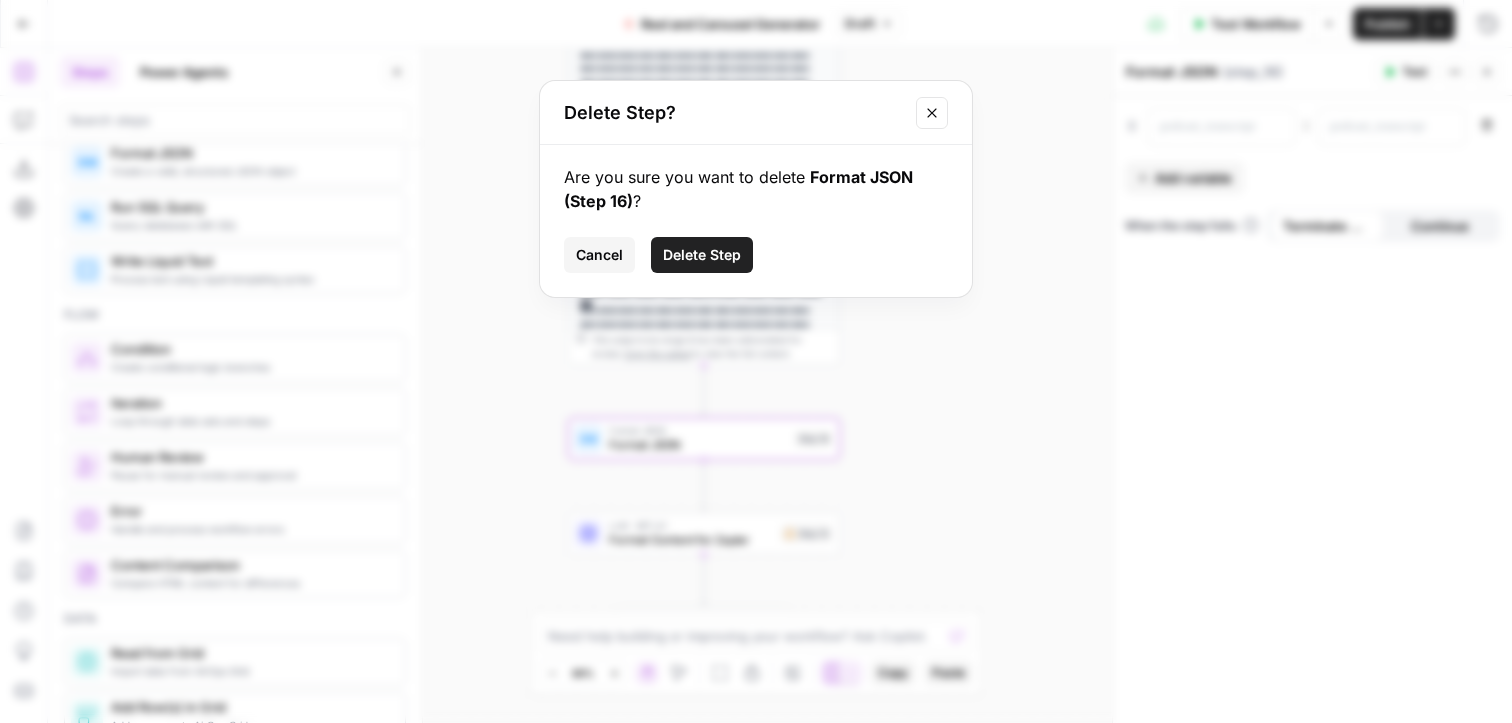 click on "Delete Step" at bounding box center (702, 255) 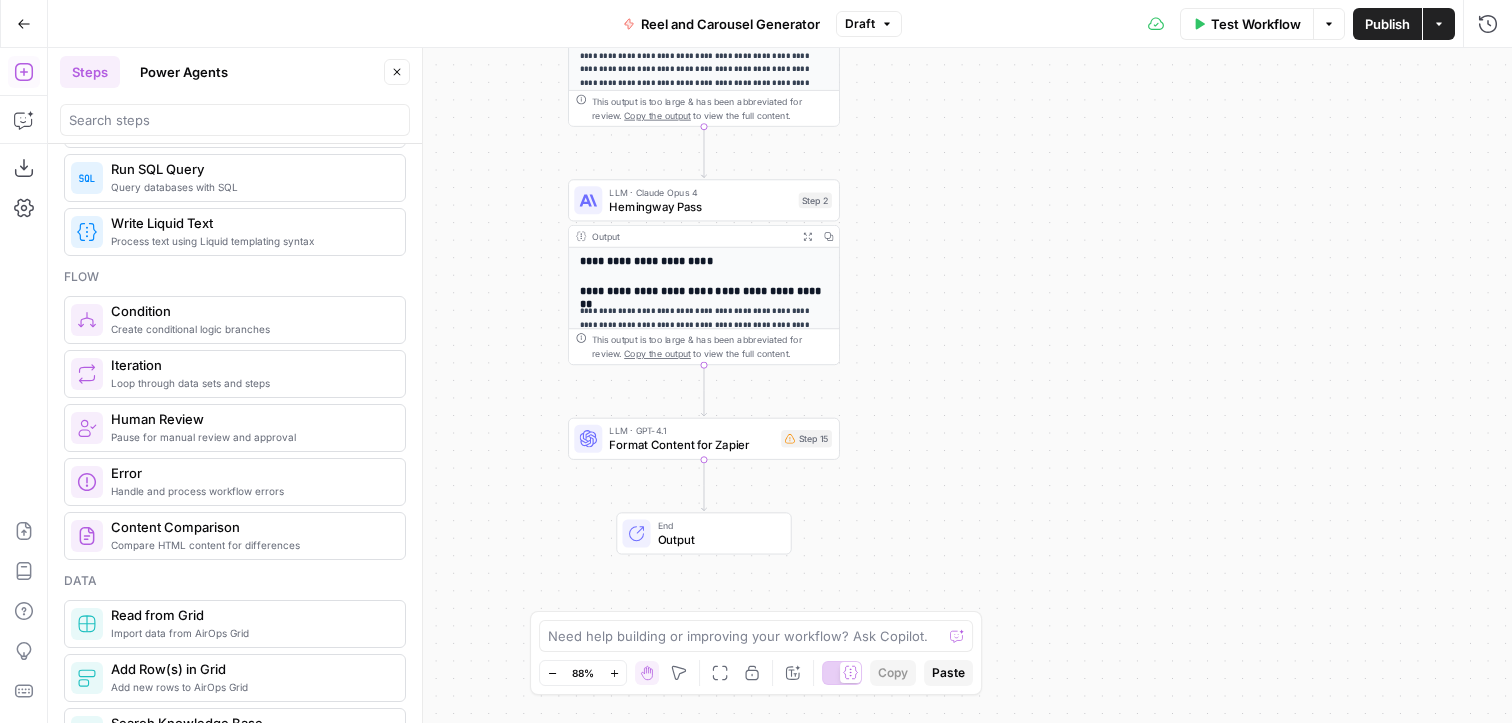 scroll, scrollTop: 0, scrollLeft: 0, axis: both 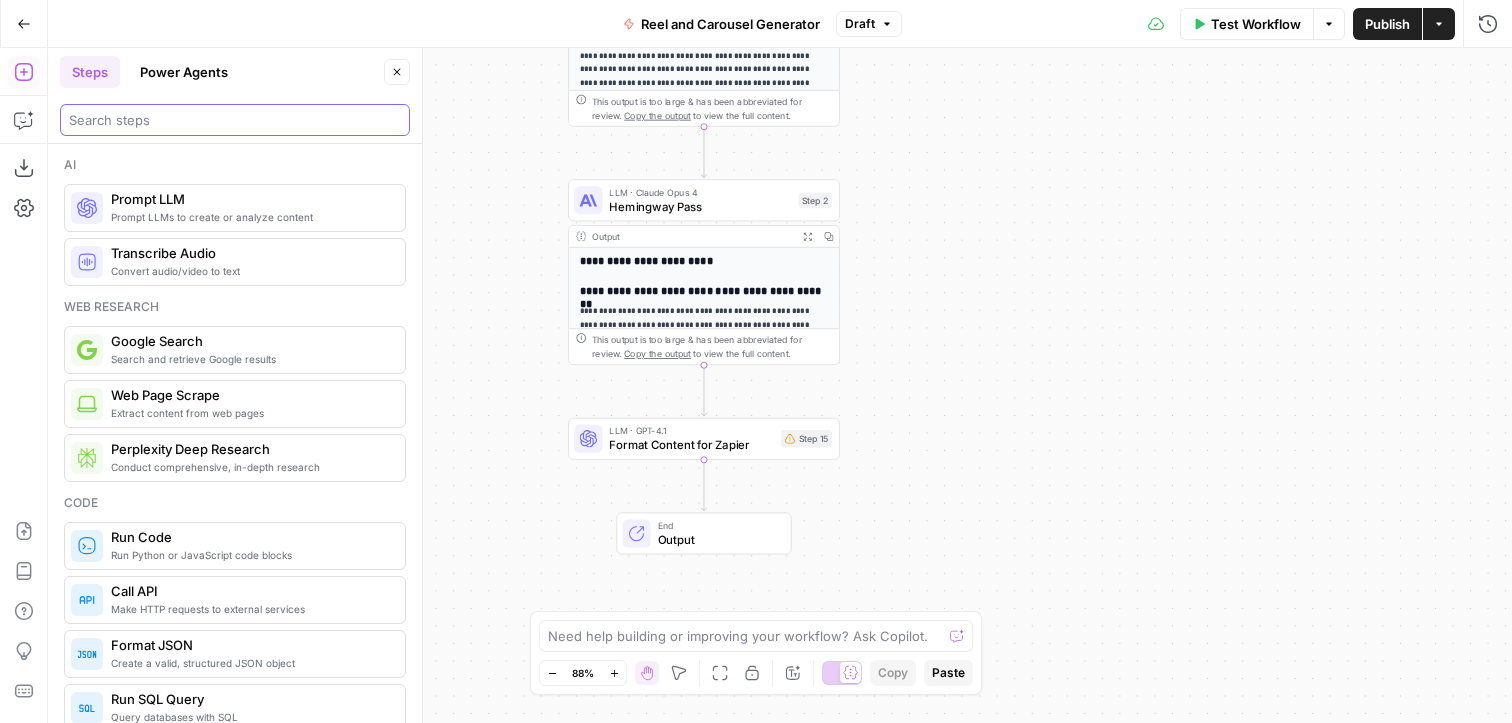 click at bounding box center (235, 120) 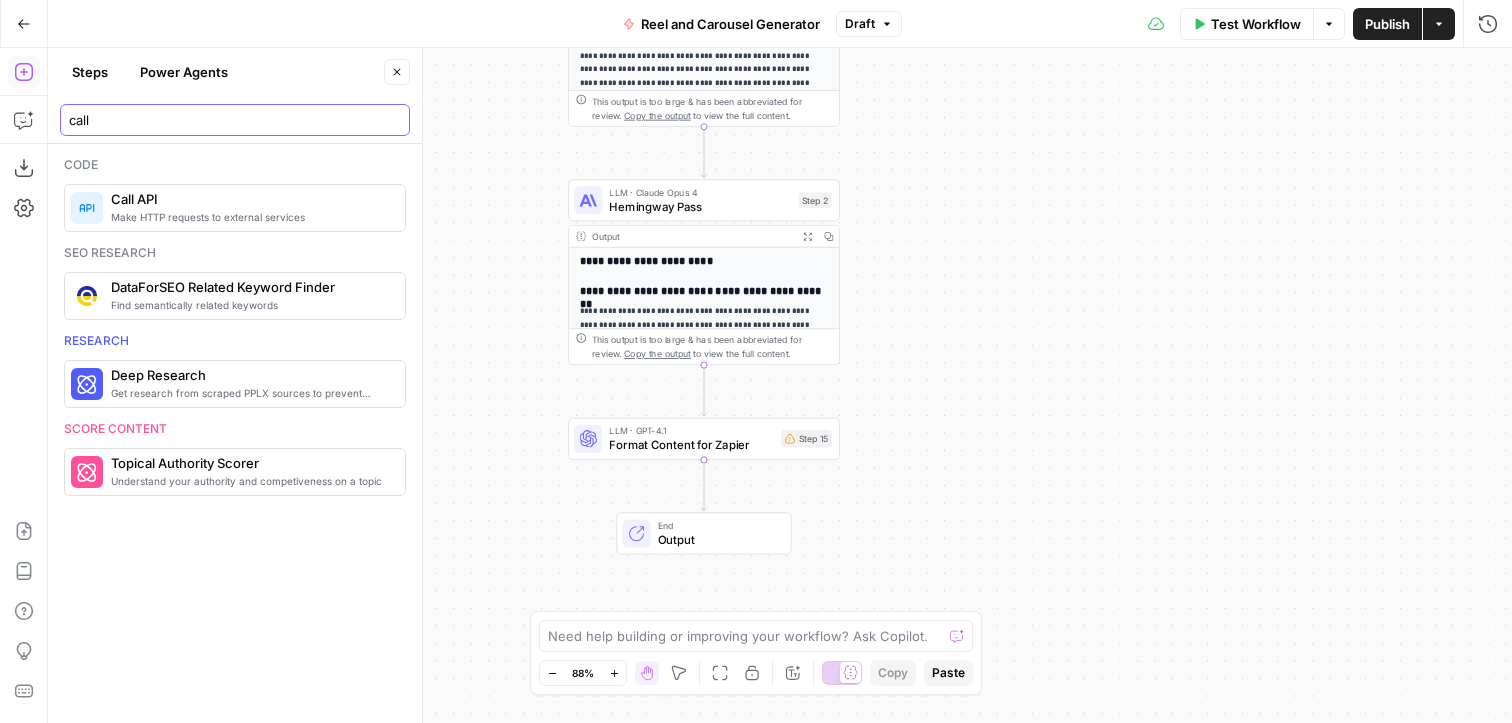 type on "call" 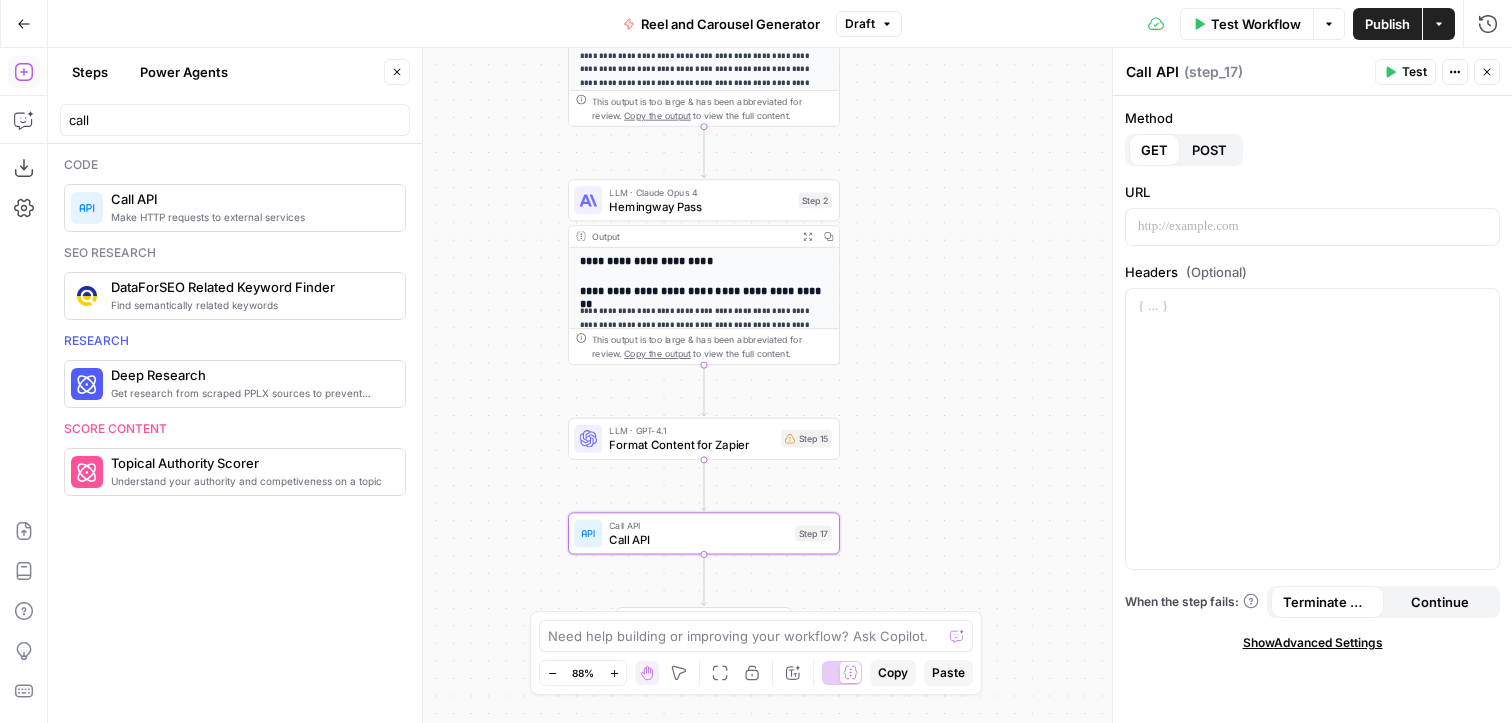 drag, startPoint x: 155, startPoint y: 204, endPoint x: 695, endPoint y: 57, distance: 559.65076 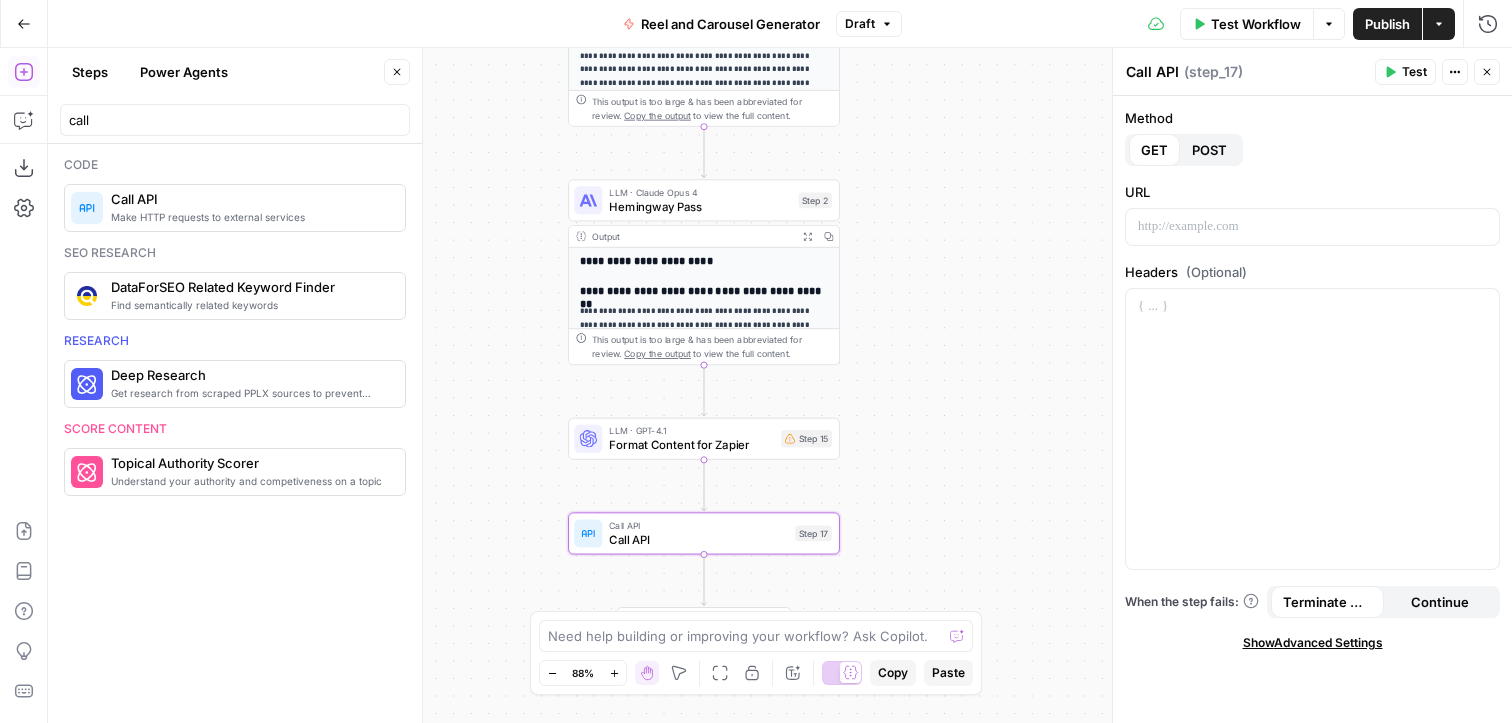 click on "POST" at bounding box center (1209, 150) 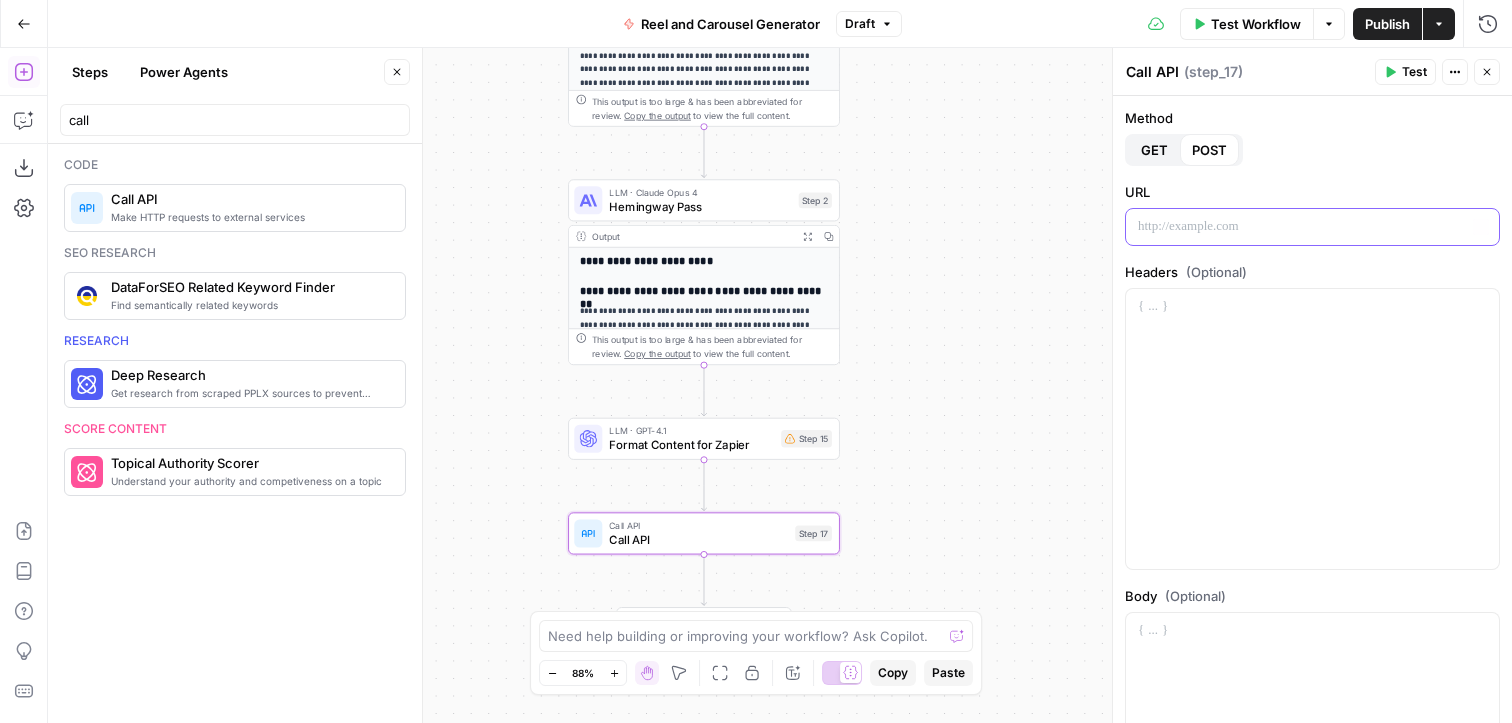 click at bounding box center (1312, 227) 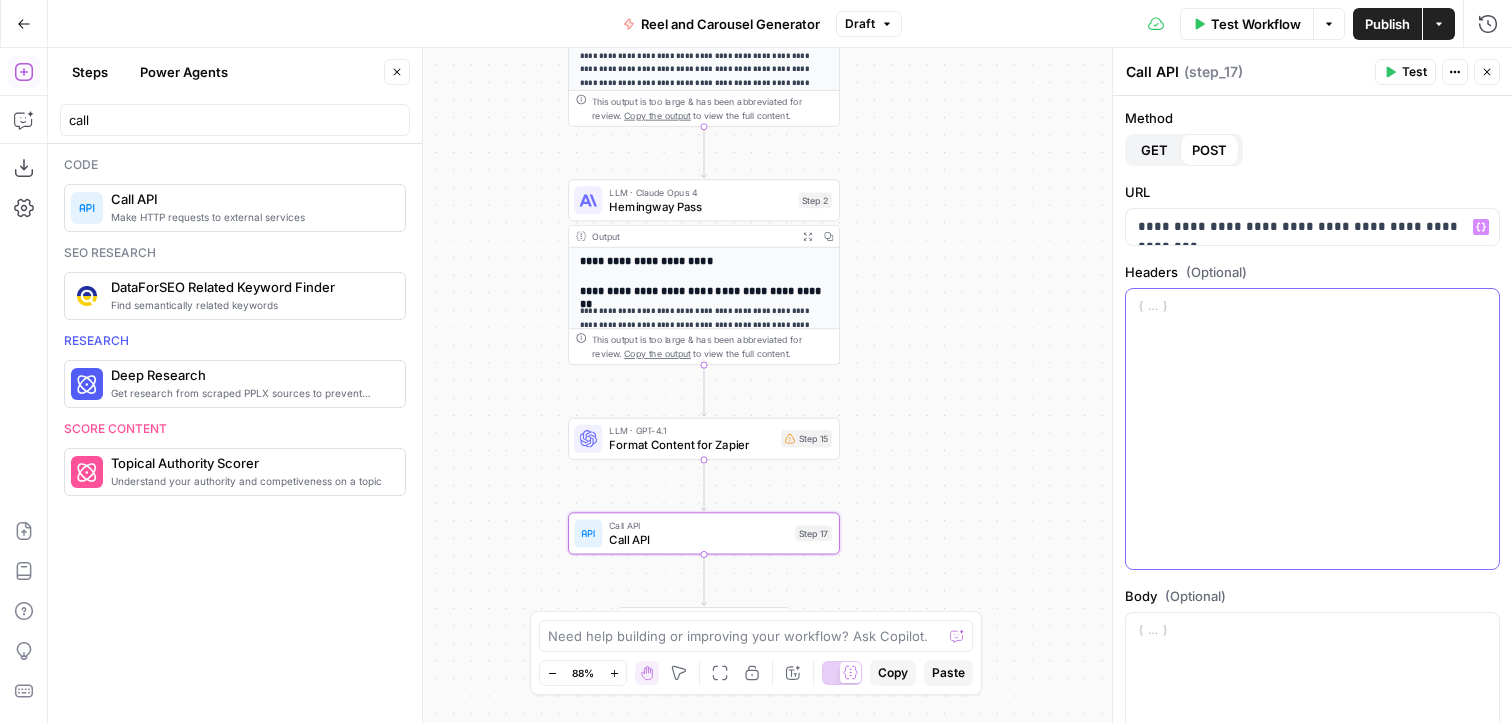 click at bounding box center (1312, 429) 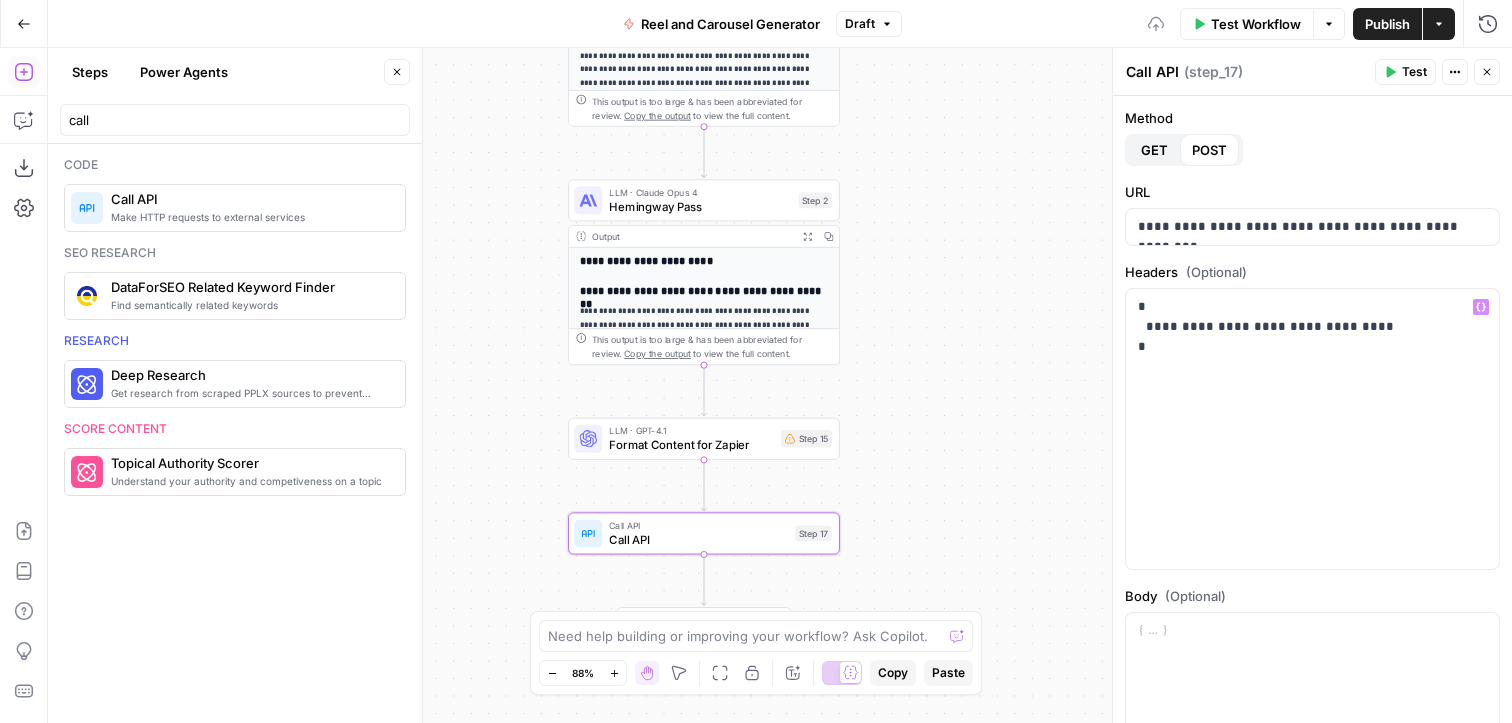 click on "**********" at bounding box center (780, 385) 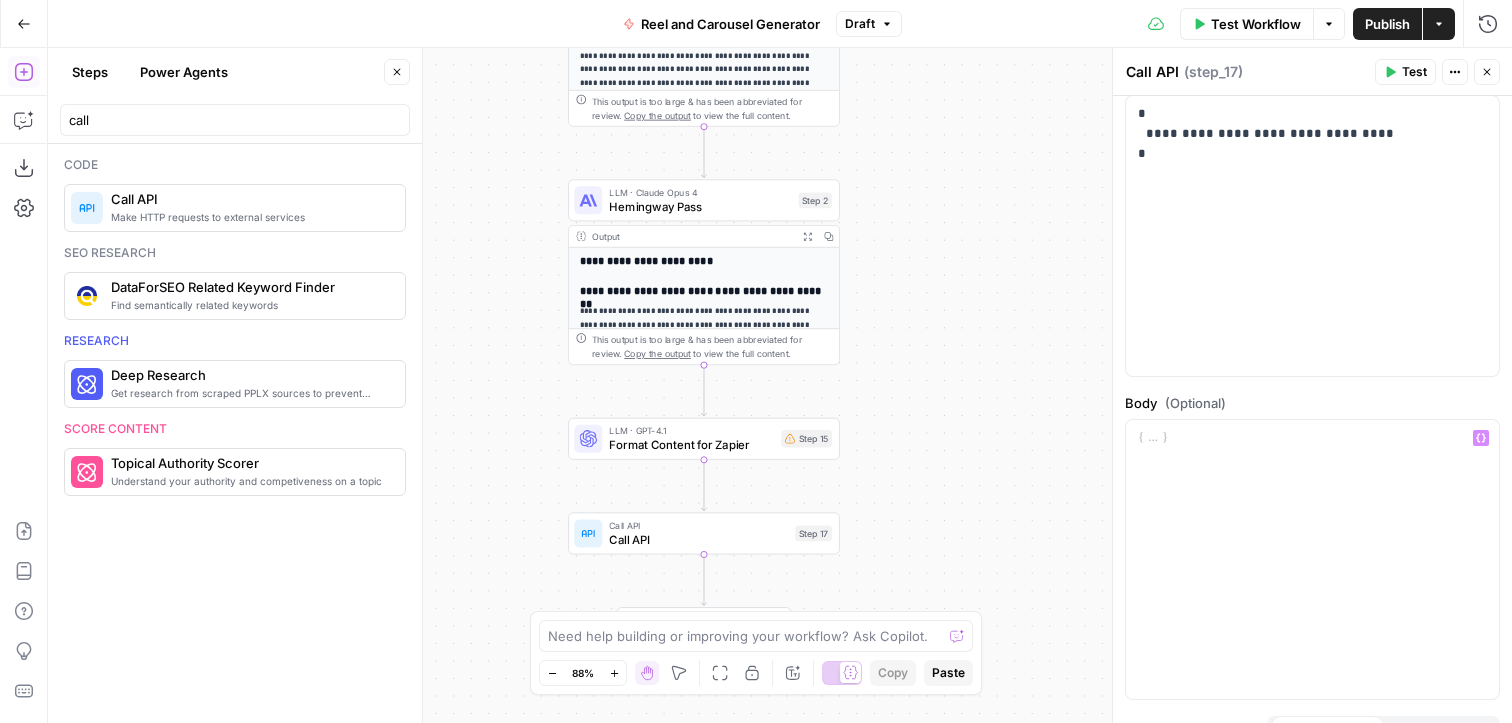 scroll, scrollTop: 169, scrollLeft: 0, axis: vertical 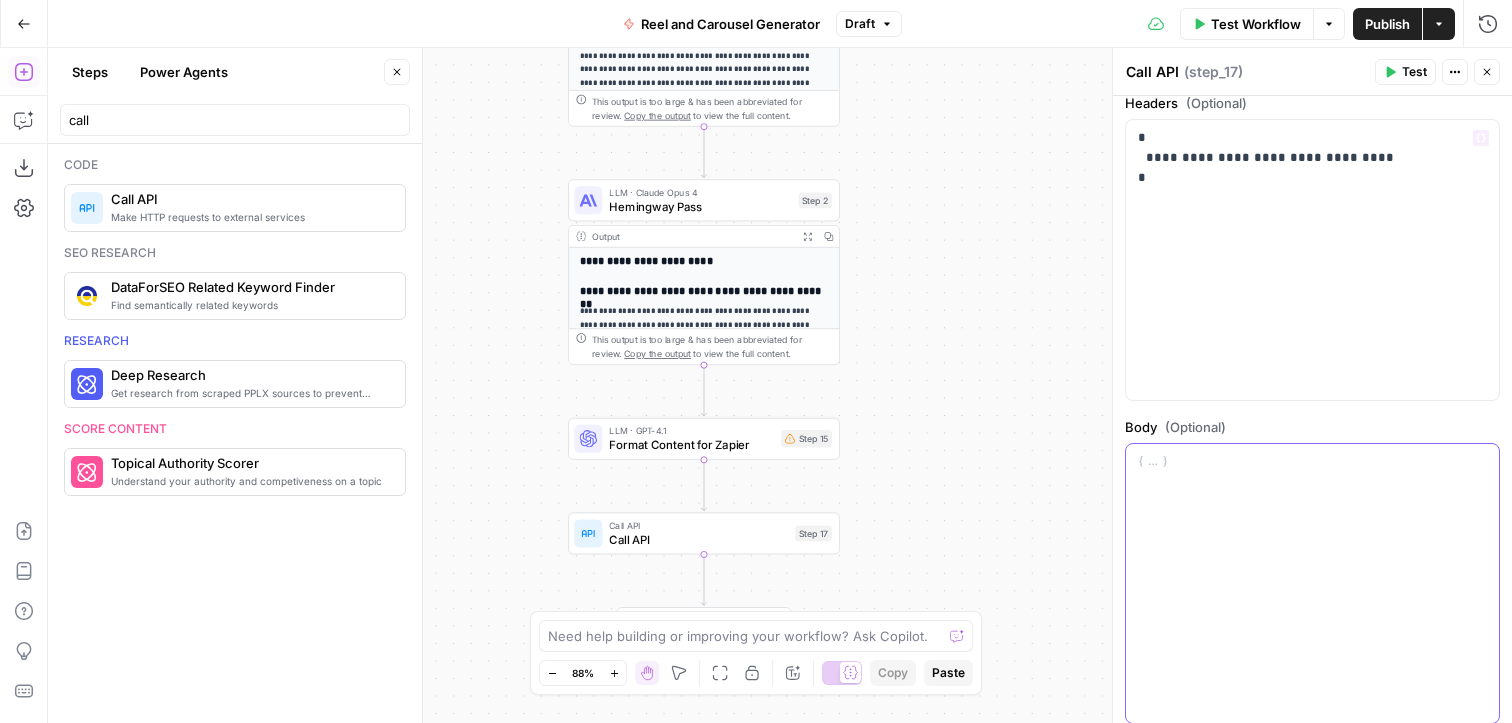 click at bounding box center [1312, 584] 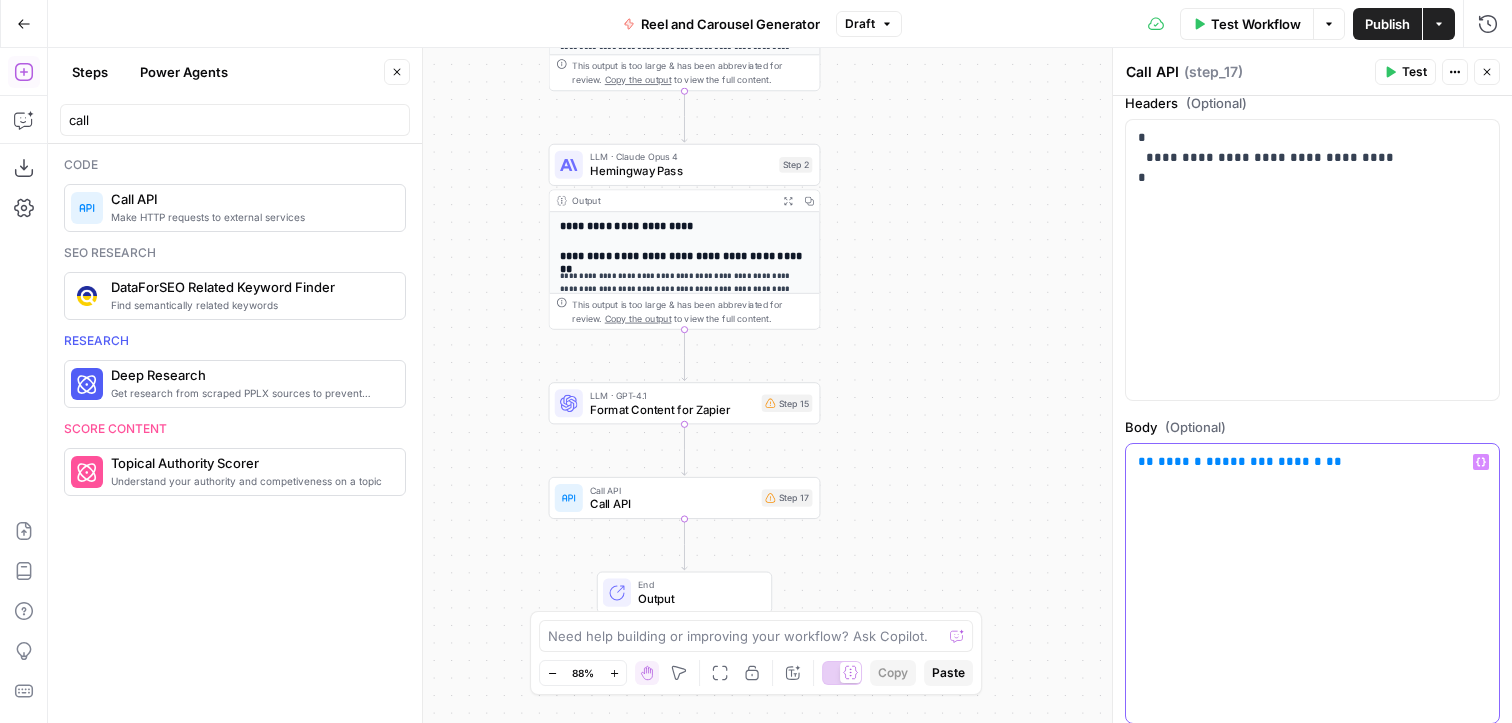 click on "**   ******   *****   ***   ******   **" at bounding box center [1312, 472] 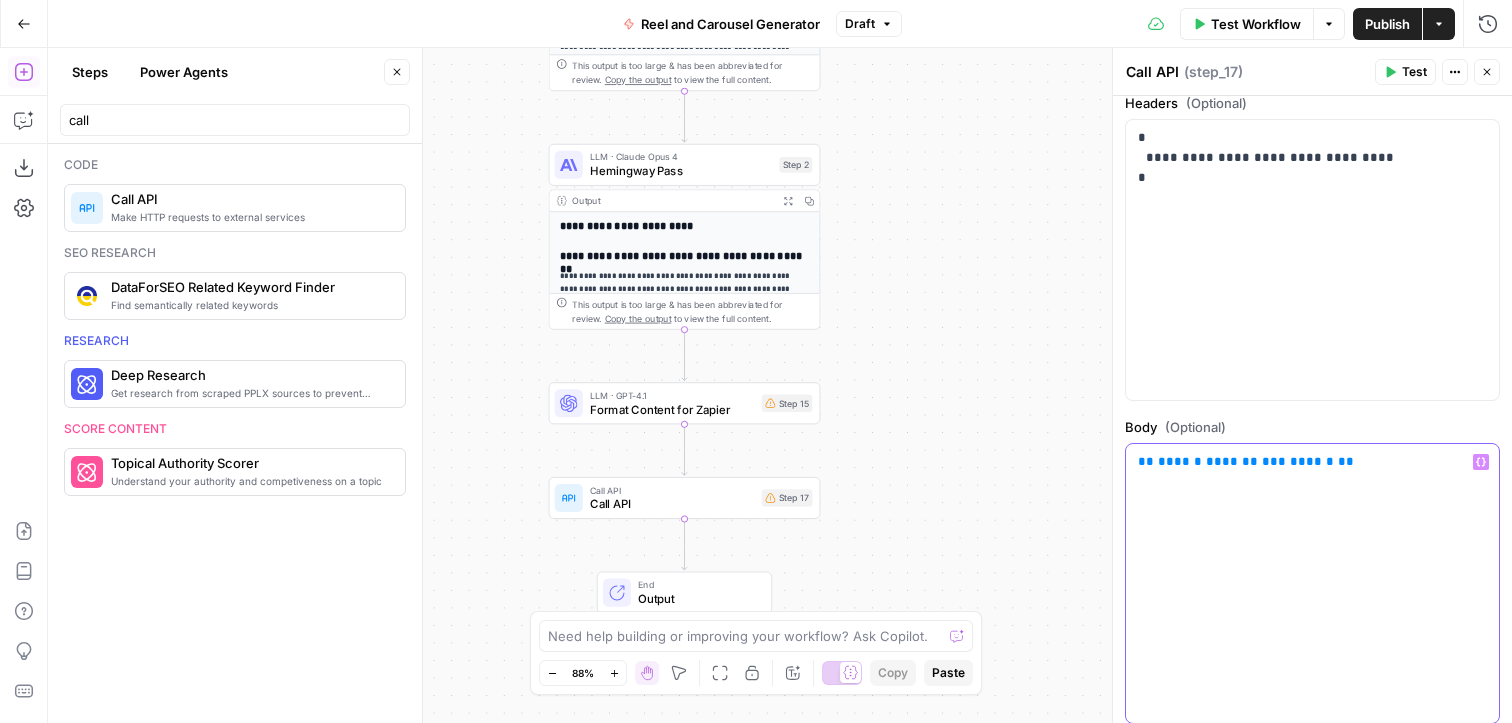 click on "**   ******   *******   ***   ******   **" at bounding box center [1312, 584] 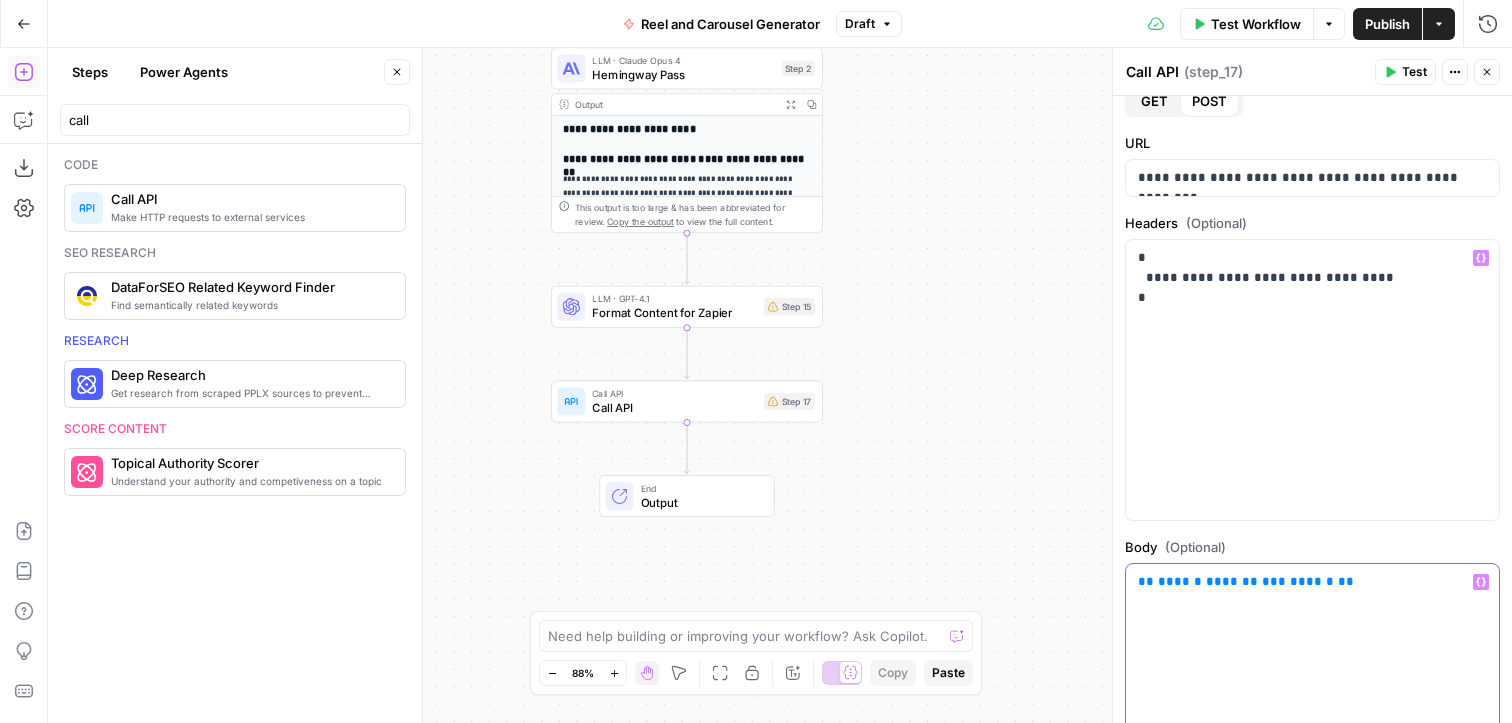 scroll, scrollTop: 0, scrollLeft: 0, axis: both 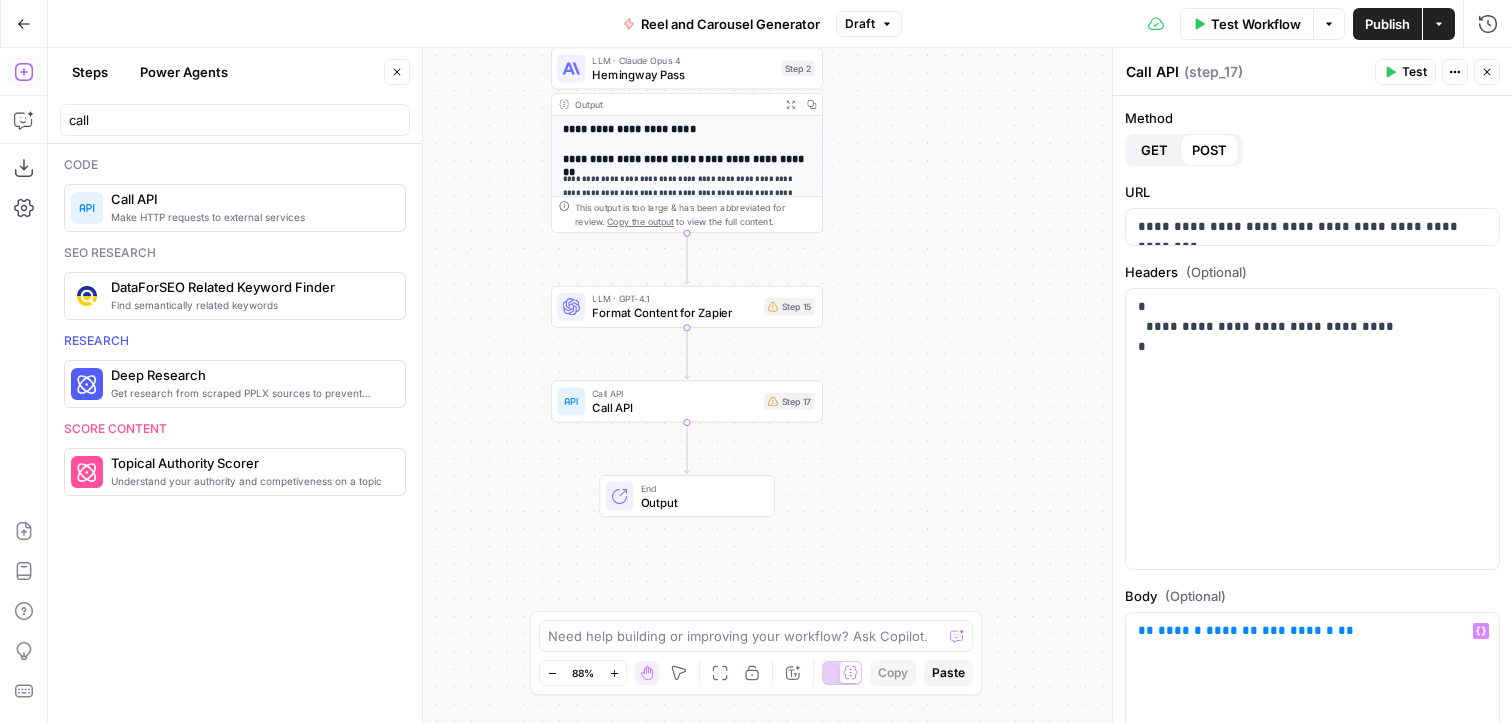 click on "**********" at bounding box center (780, 385) 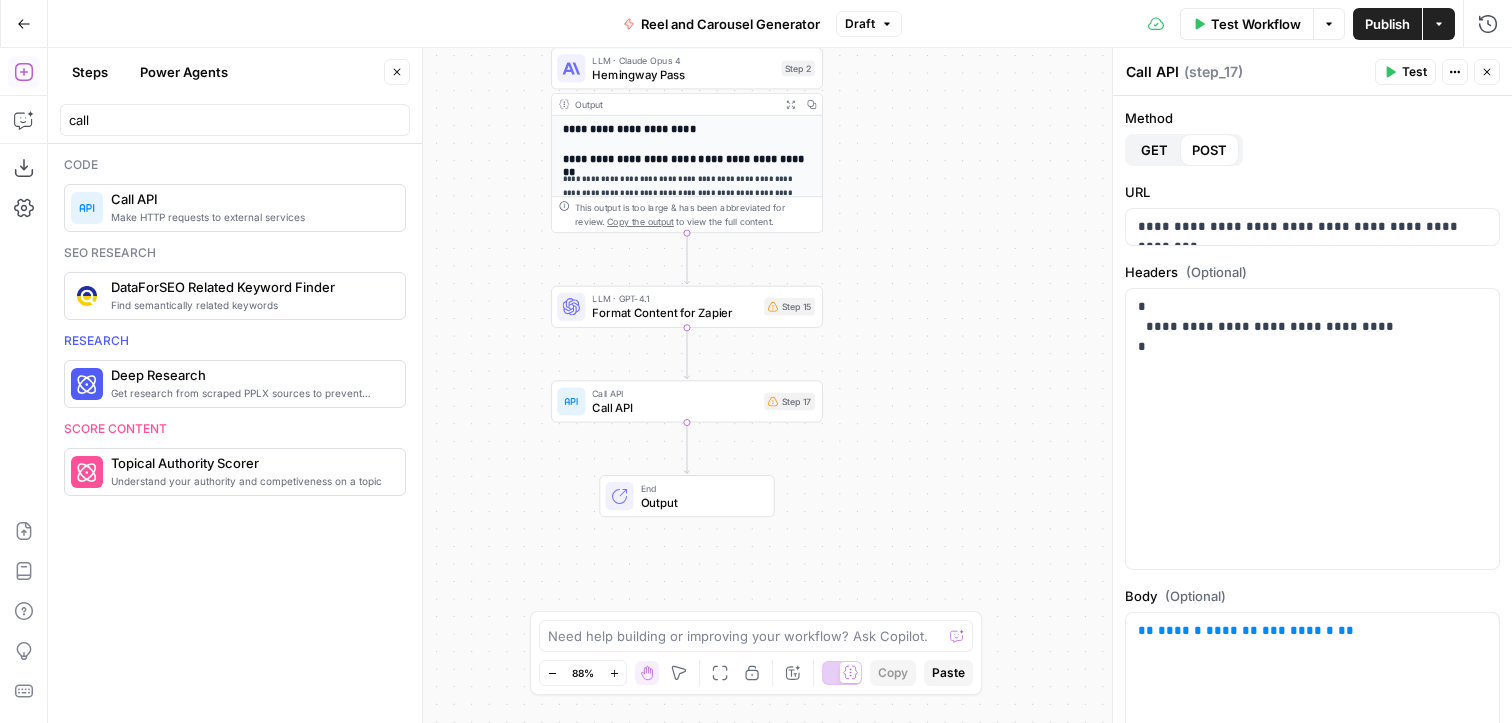 click on "**********" at bounding box center [688, 212] 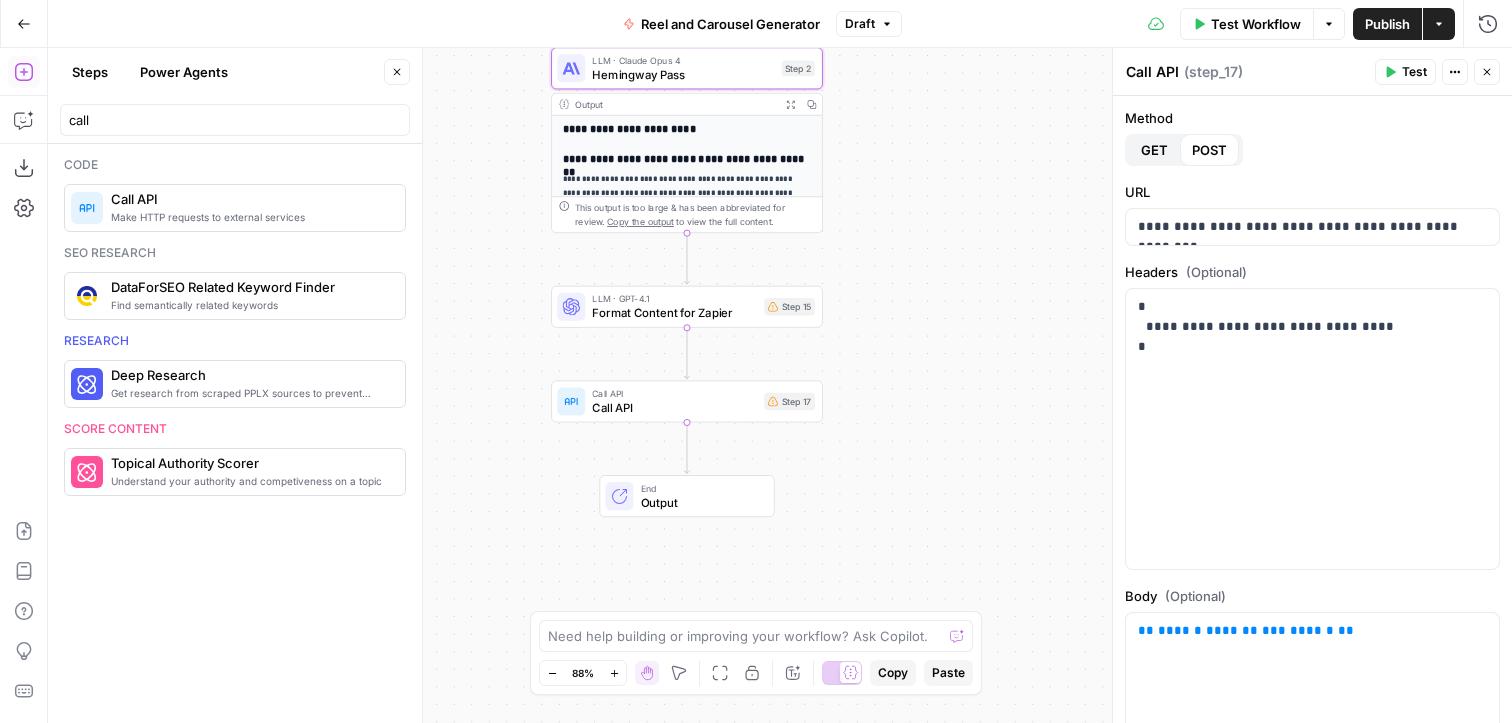 click on "LLM · Claude Opus 4" at bounding box center (683, 60) 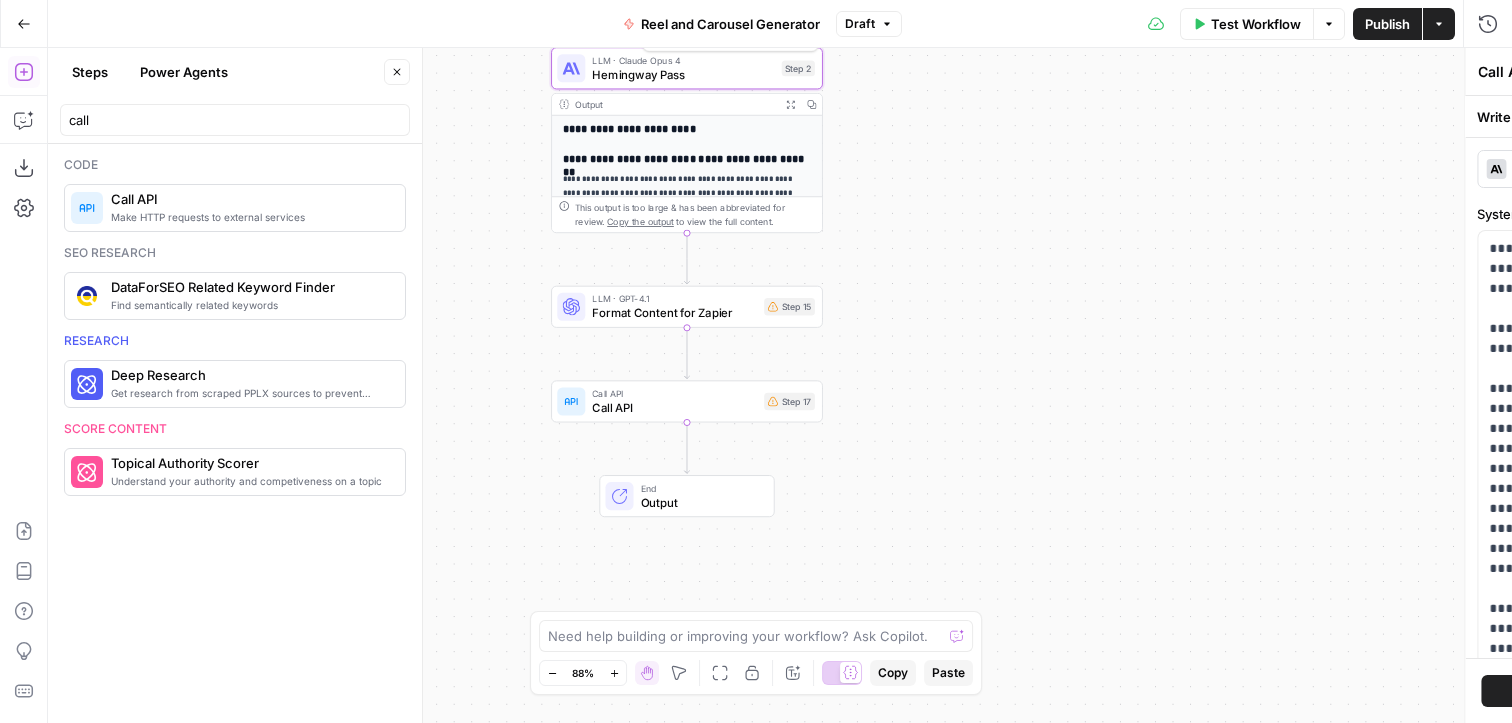 type on "Hemingway Pass" 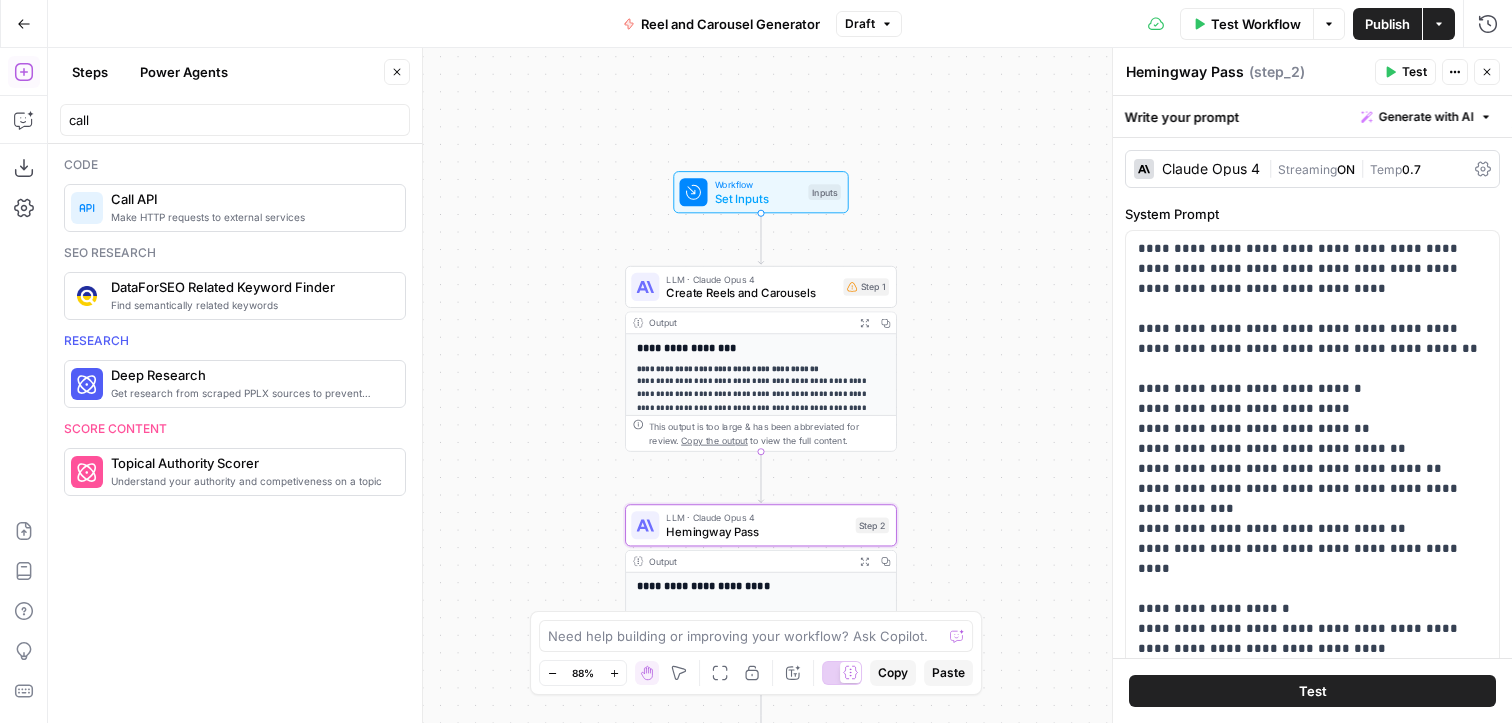 drag, startPoint x: 860, startPoint y: 120, endPoint x: 934, endPoint y: 577, distance: 462.95248 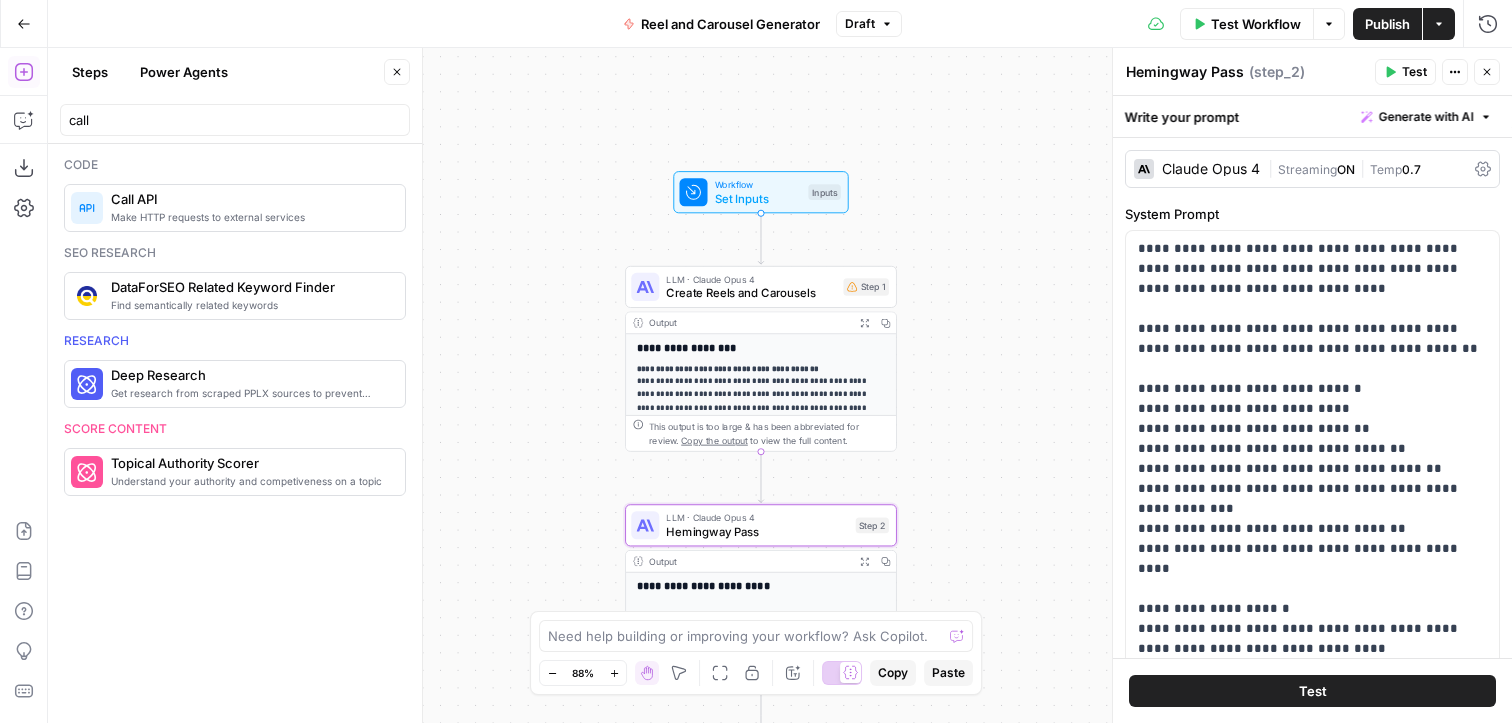 click on "**********" at bounding box center (780, 385) 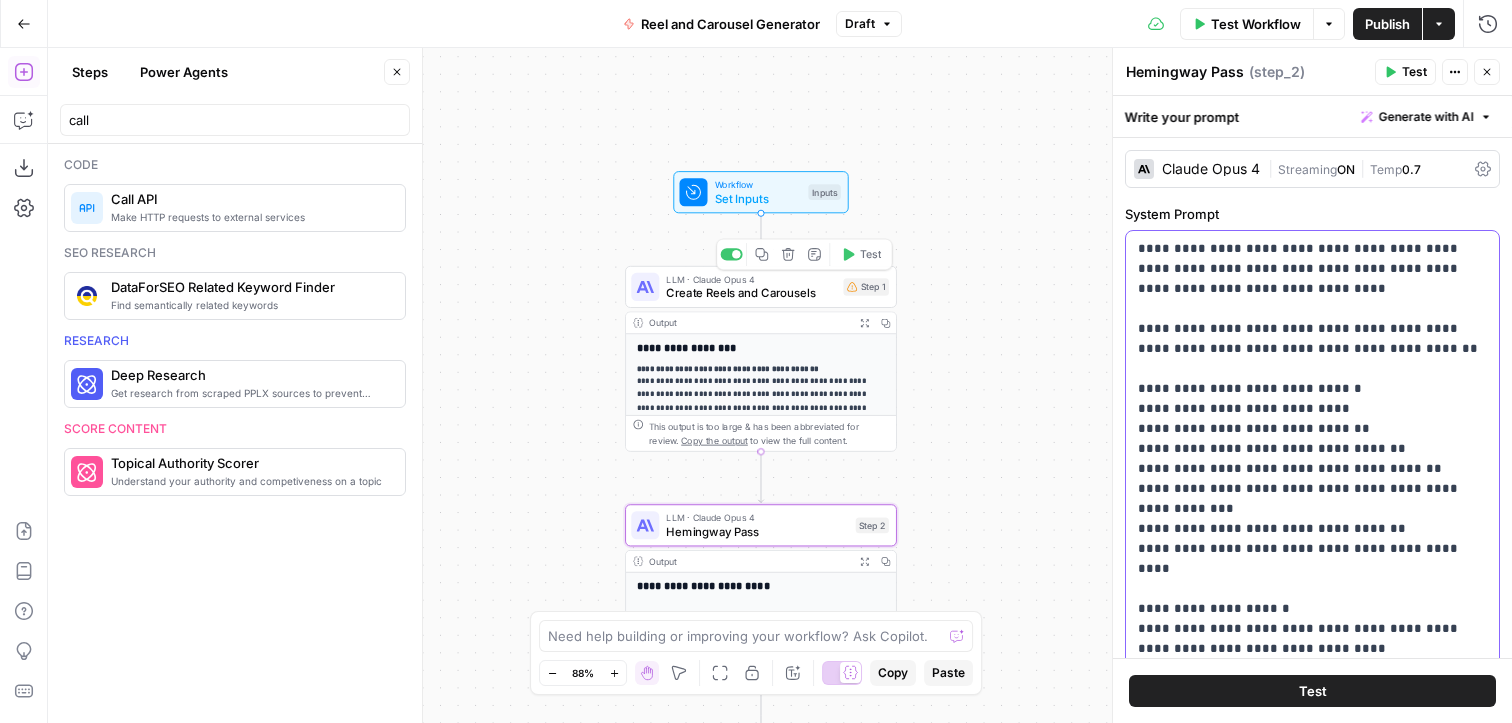 click on "**********" at bounding box center (1312, 789) 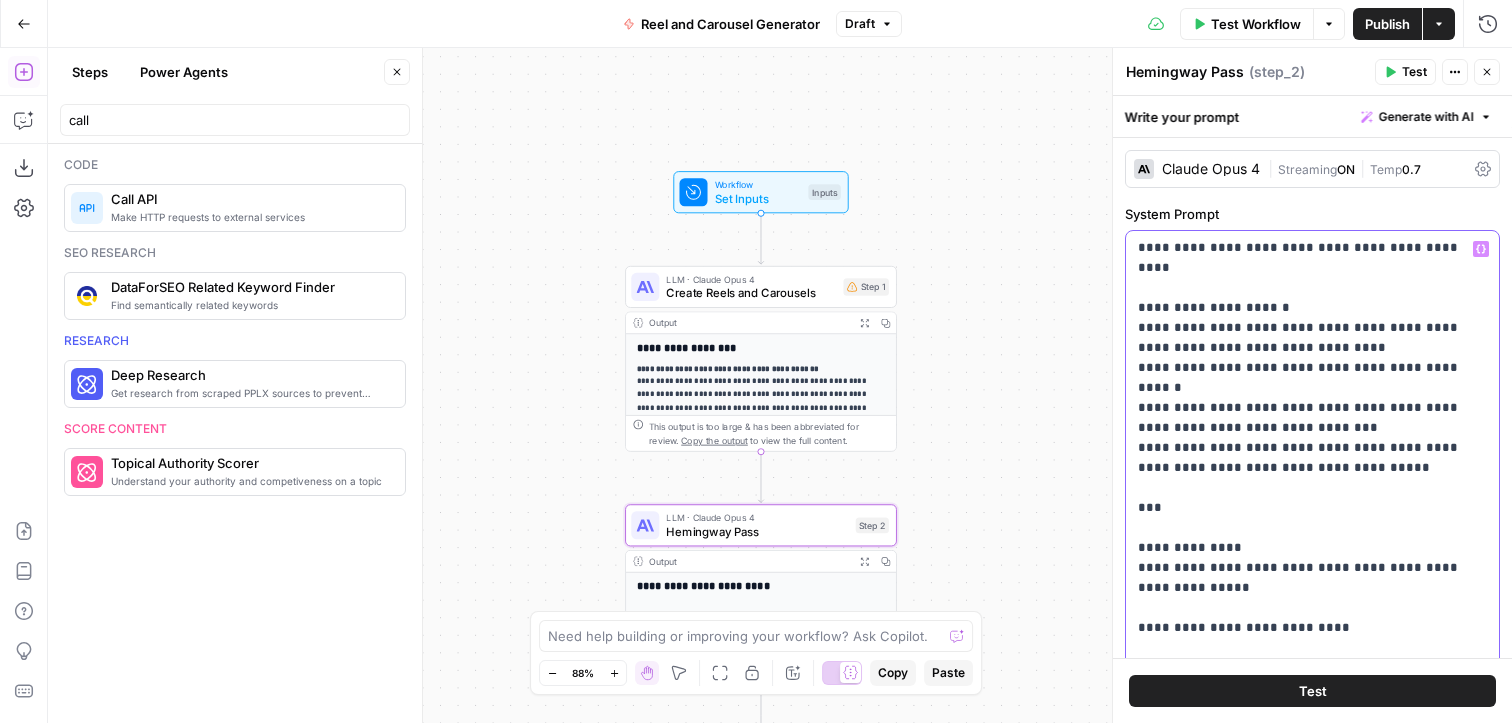 scroll, scrollTop: 0, scrollLeft: 0, axis: both 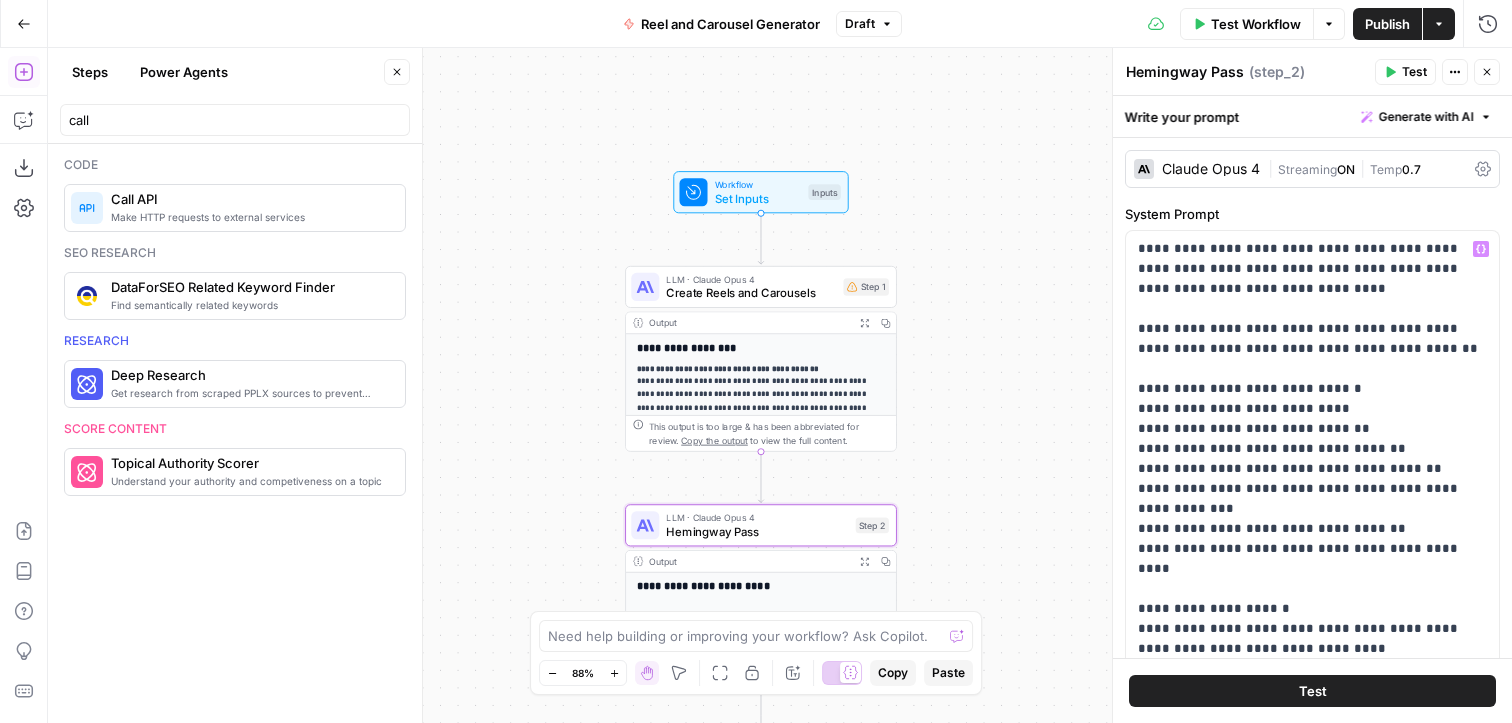 click on "Test Workflow" at bounding box center (1256, 24) 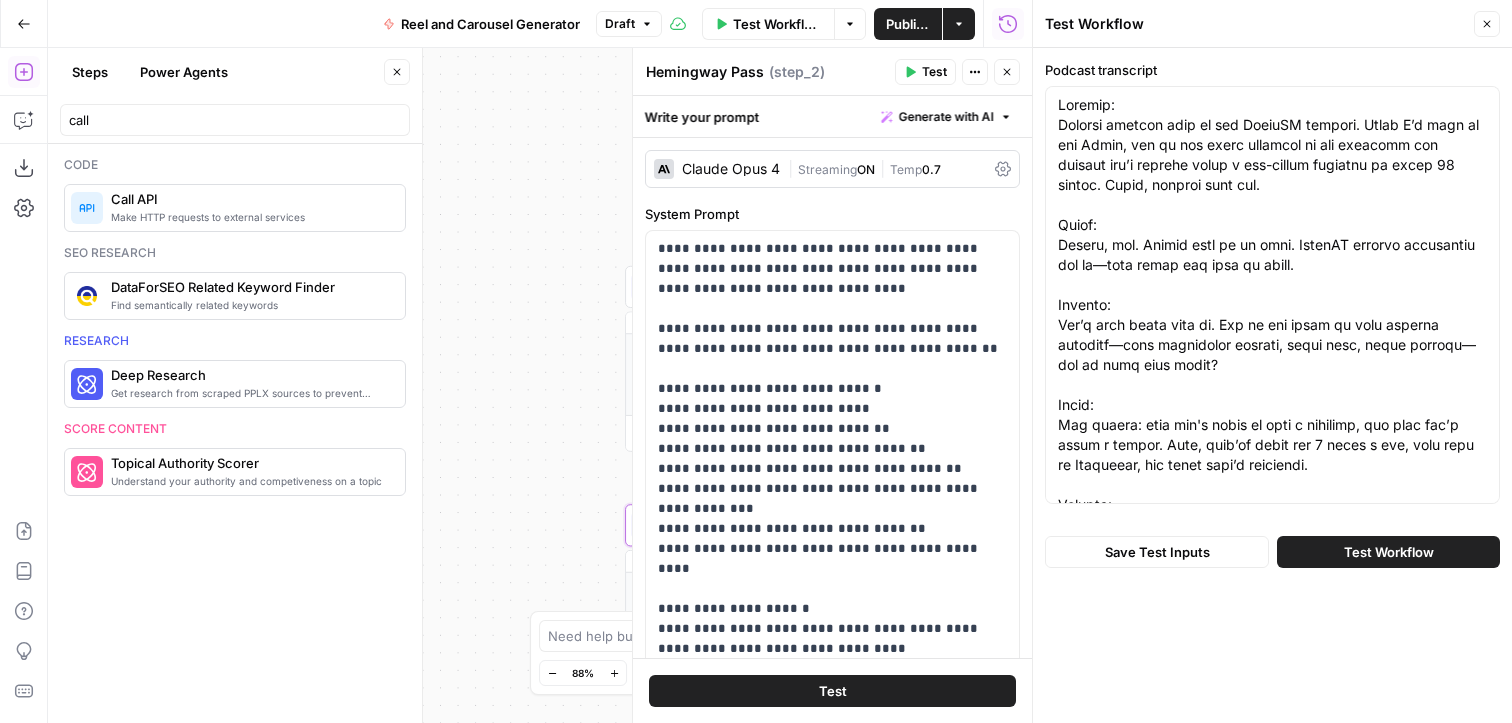 click on "Close" at bounding box center (1487, 24) 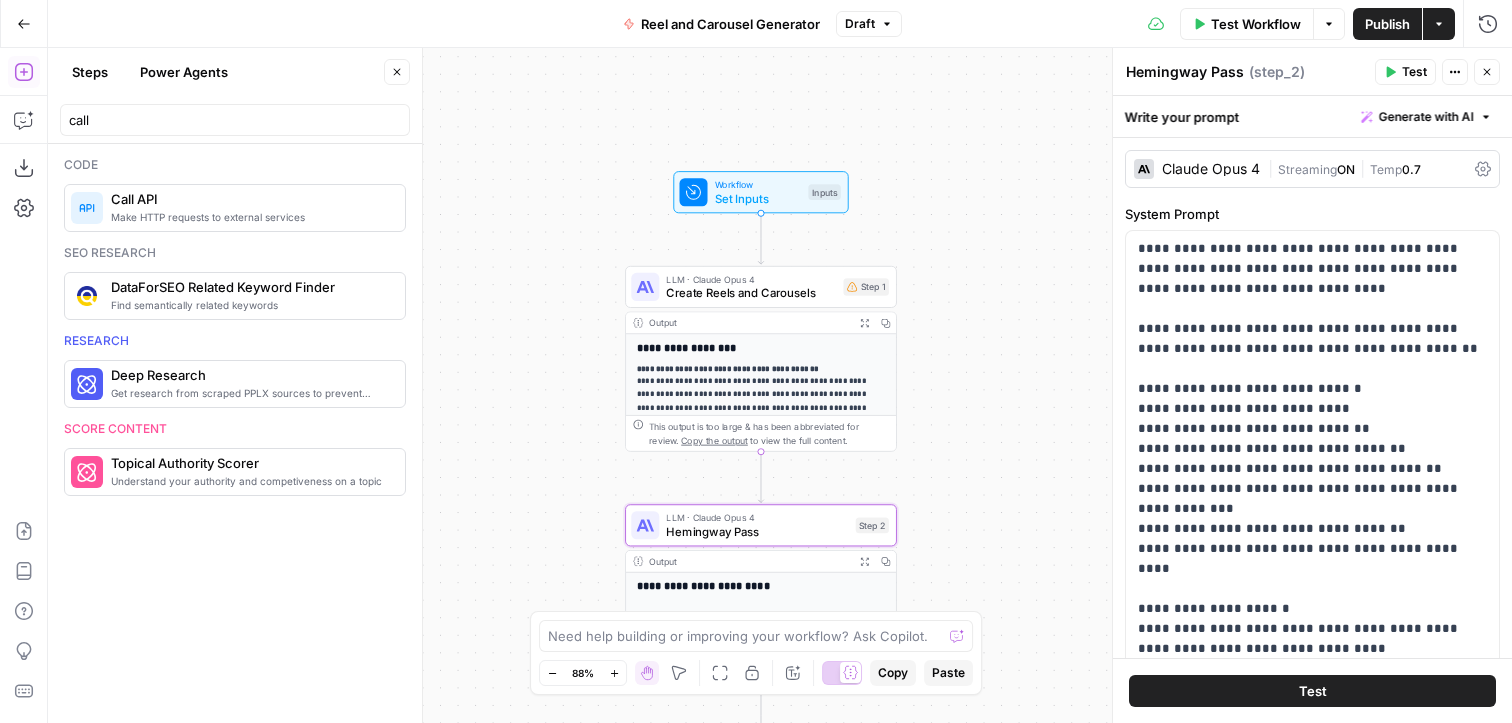 click on "Publish" at bounding box center [1387, 24] 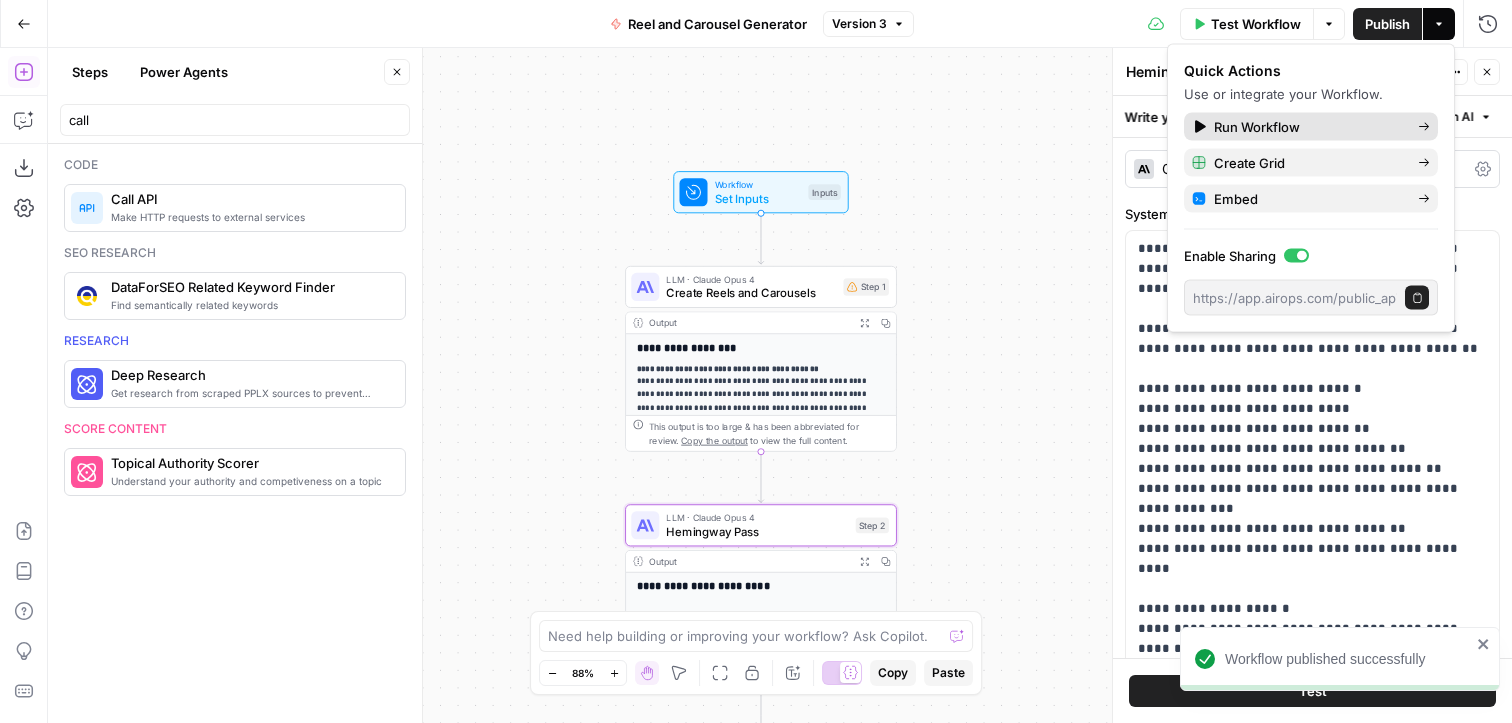 click on "Run Workflow" at bounding box center (1308, 127) 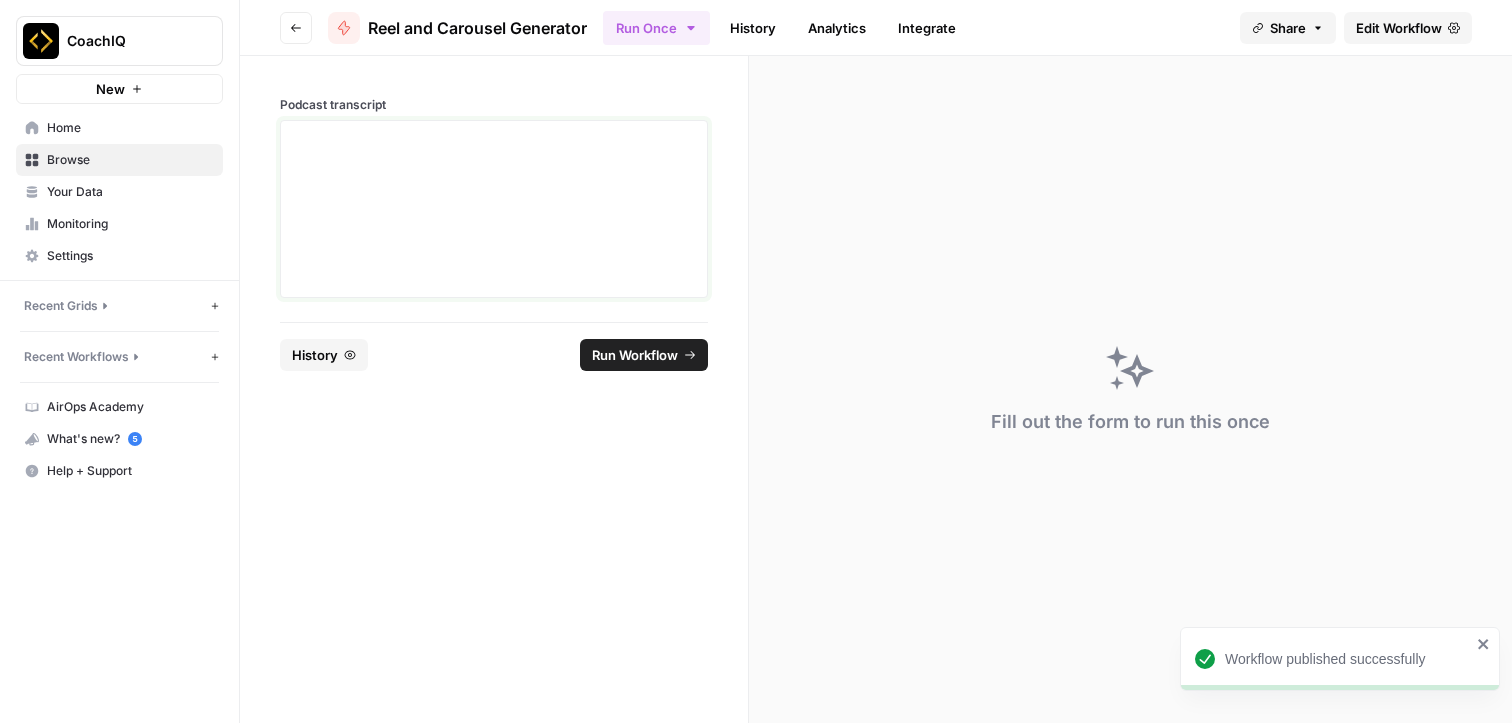 click at bounding box center [494, 209] 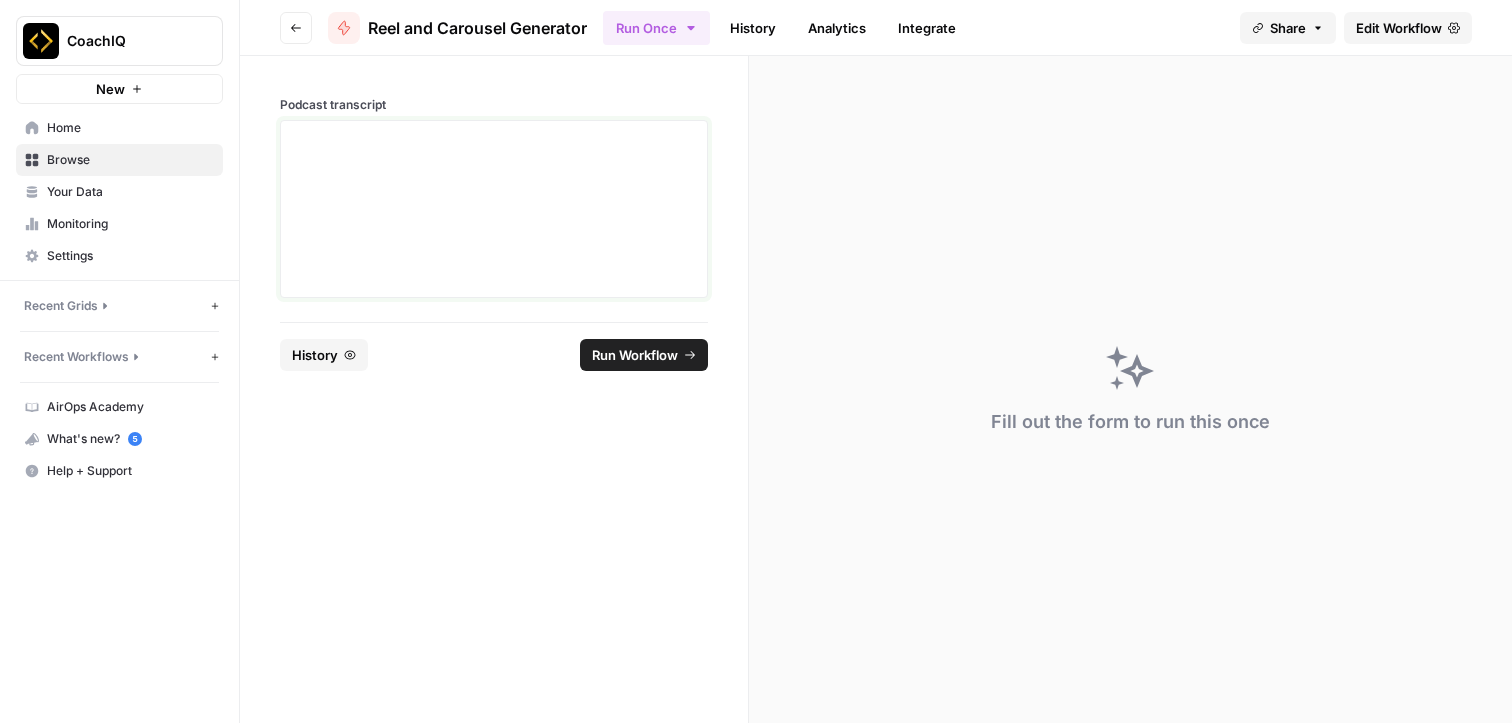 scroll, scrollTop: 1174, scrollLeft: 0, axis: vertical 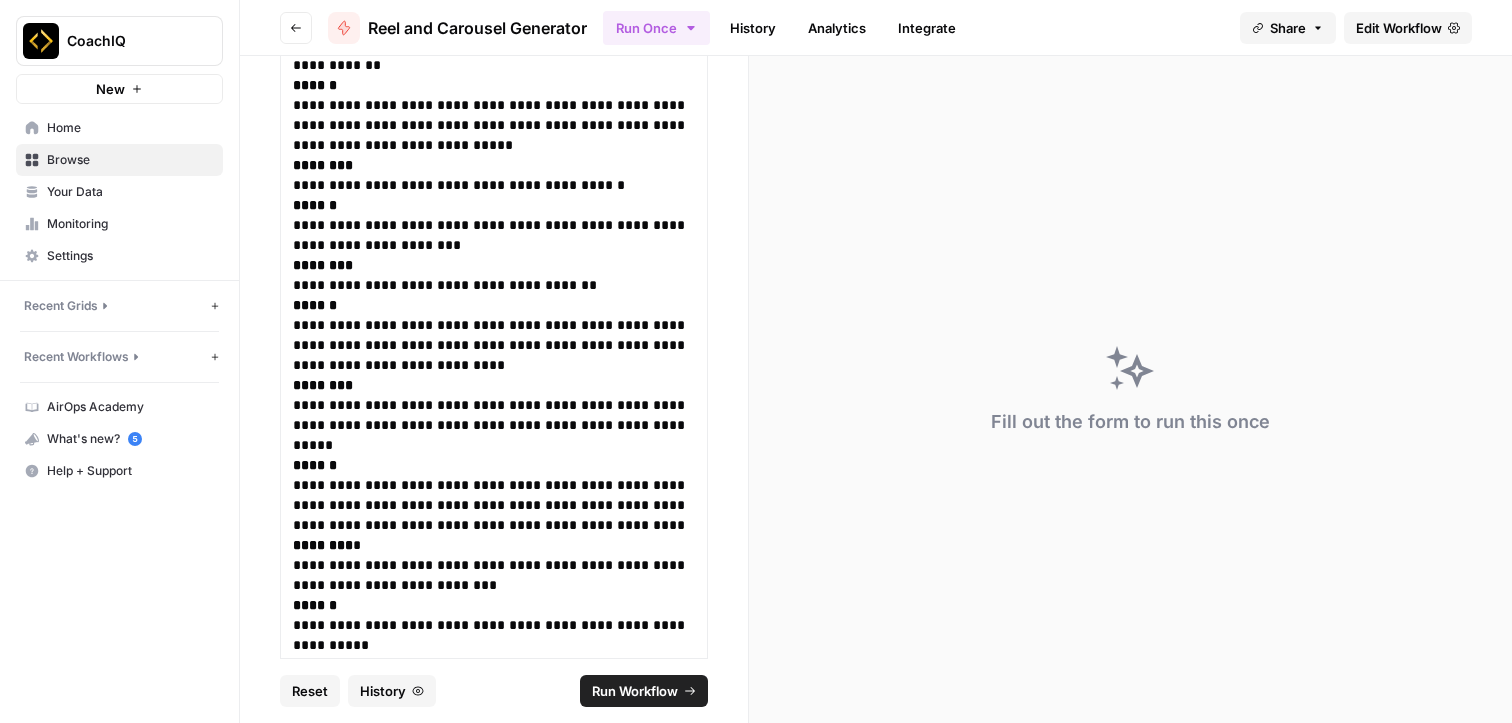 click on "Run Workflow" at bounding box center (635, 691) 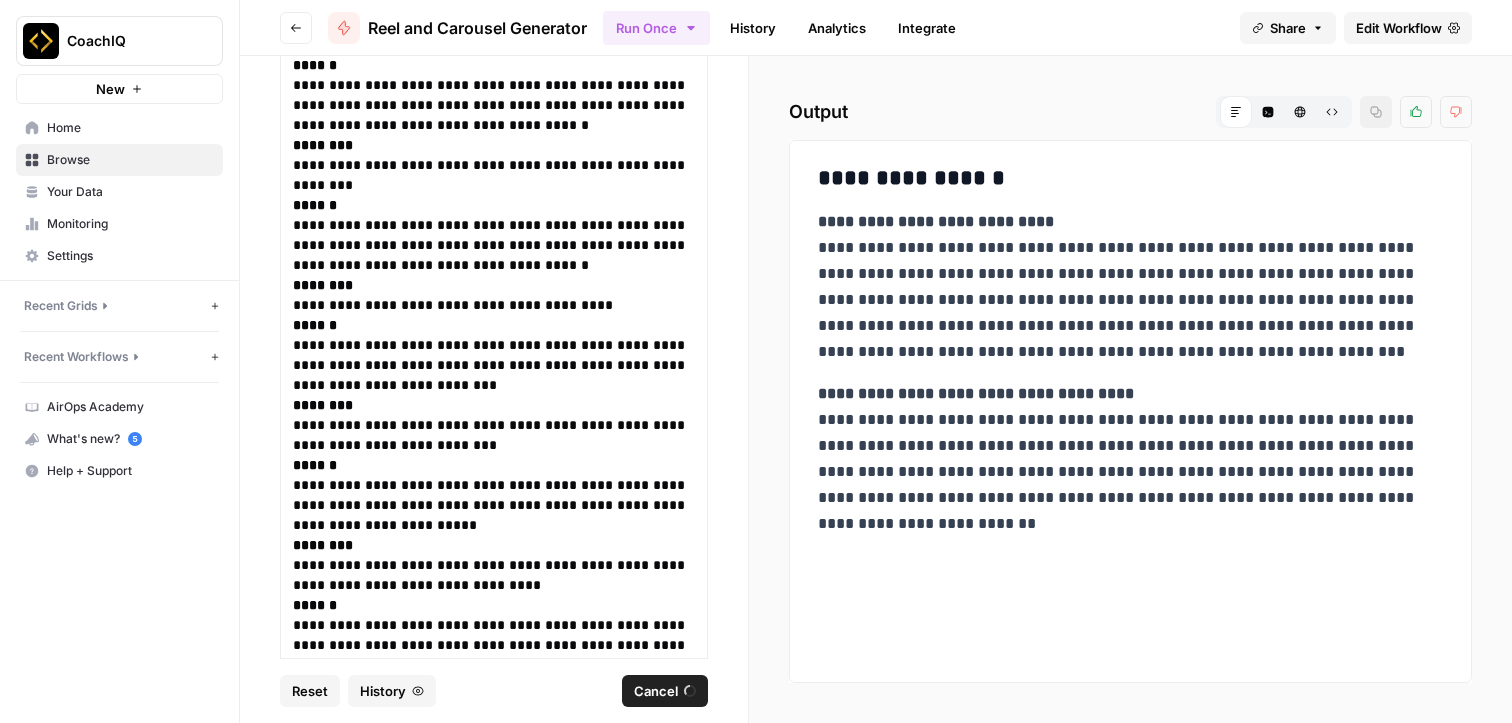 scroll, scrollTop: 0, scrollLeft: 0, axis: both 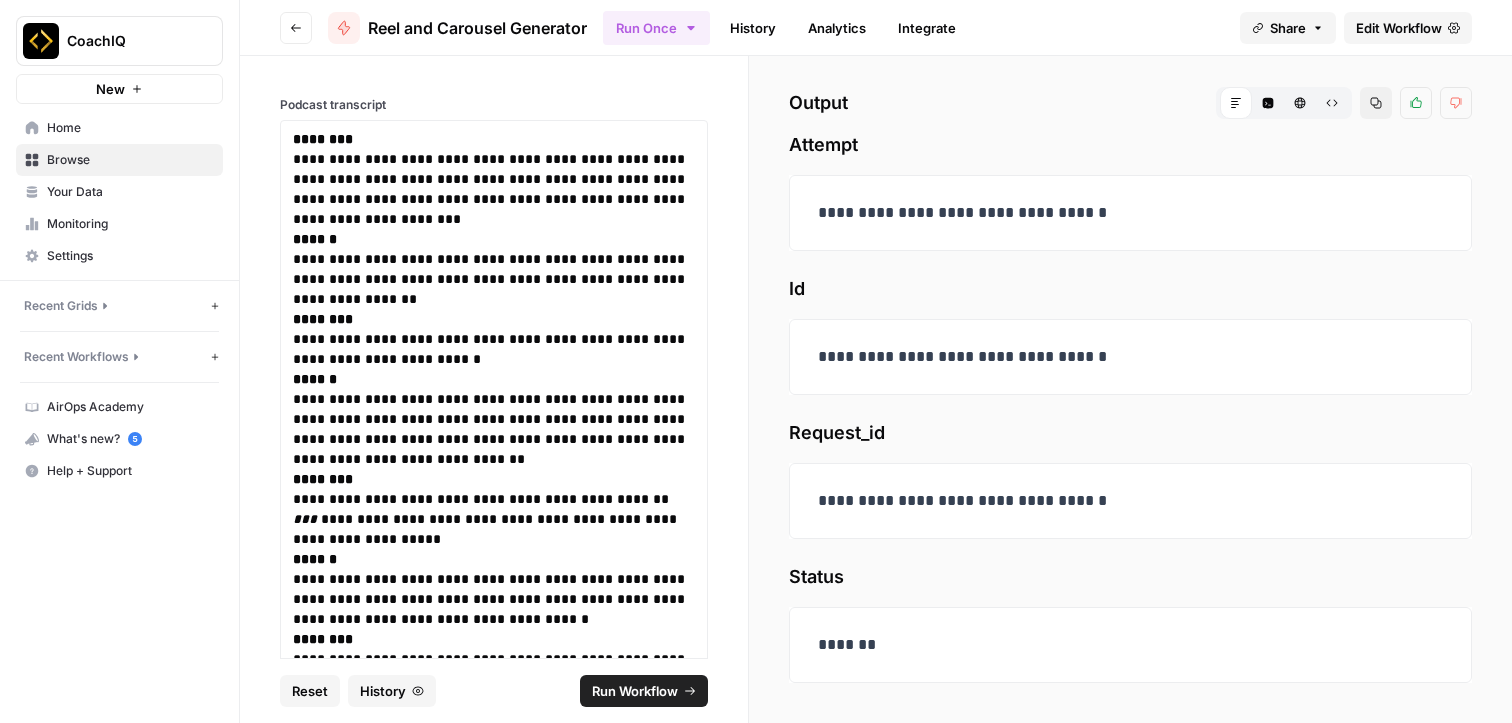 drag, startPoint x: 291, startPoint y: 138, endPoint x: 643, endPoint y: 485, distance: 494.28027 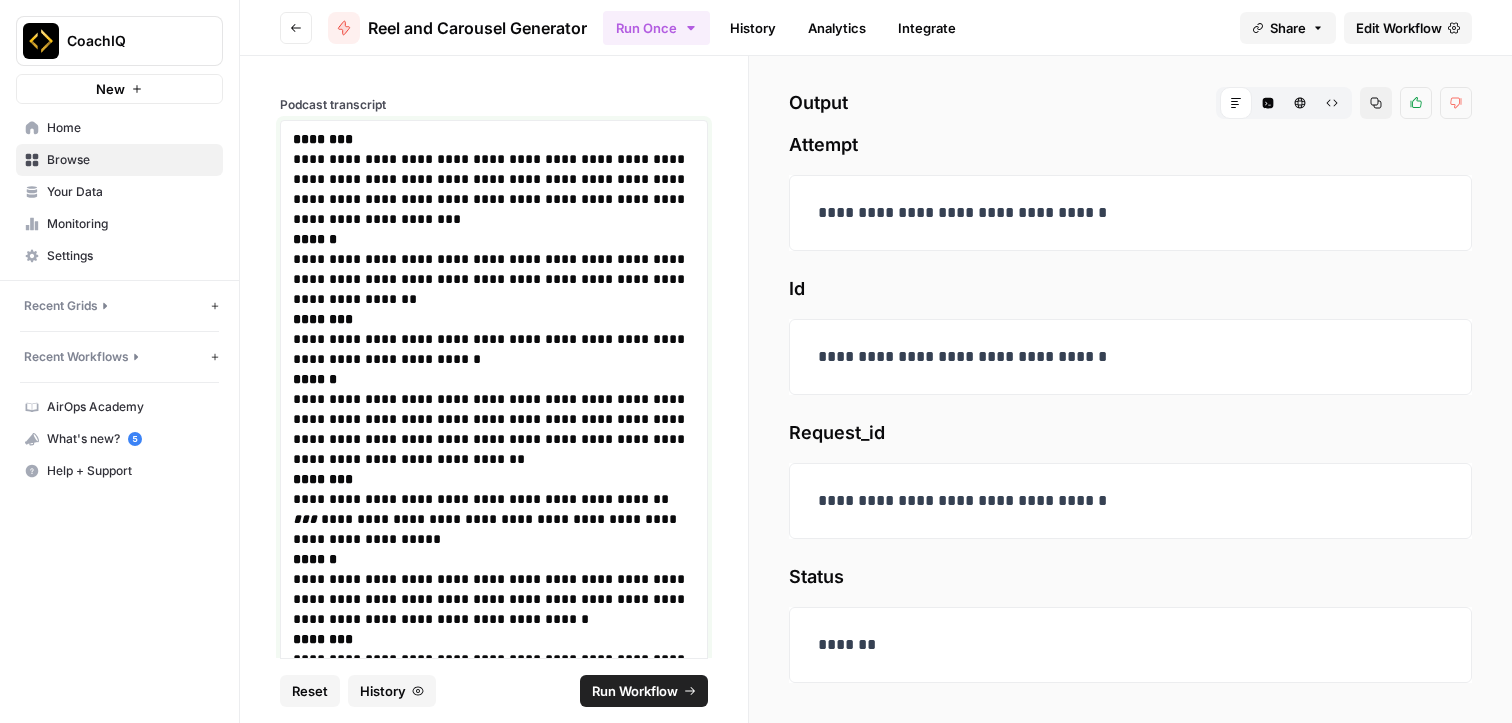 click on "**********" at bounding box center (494, 179) 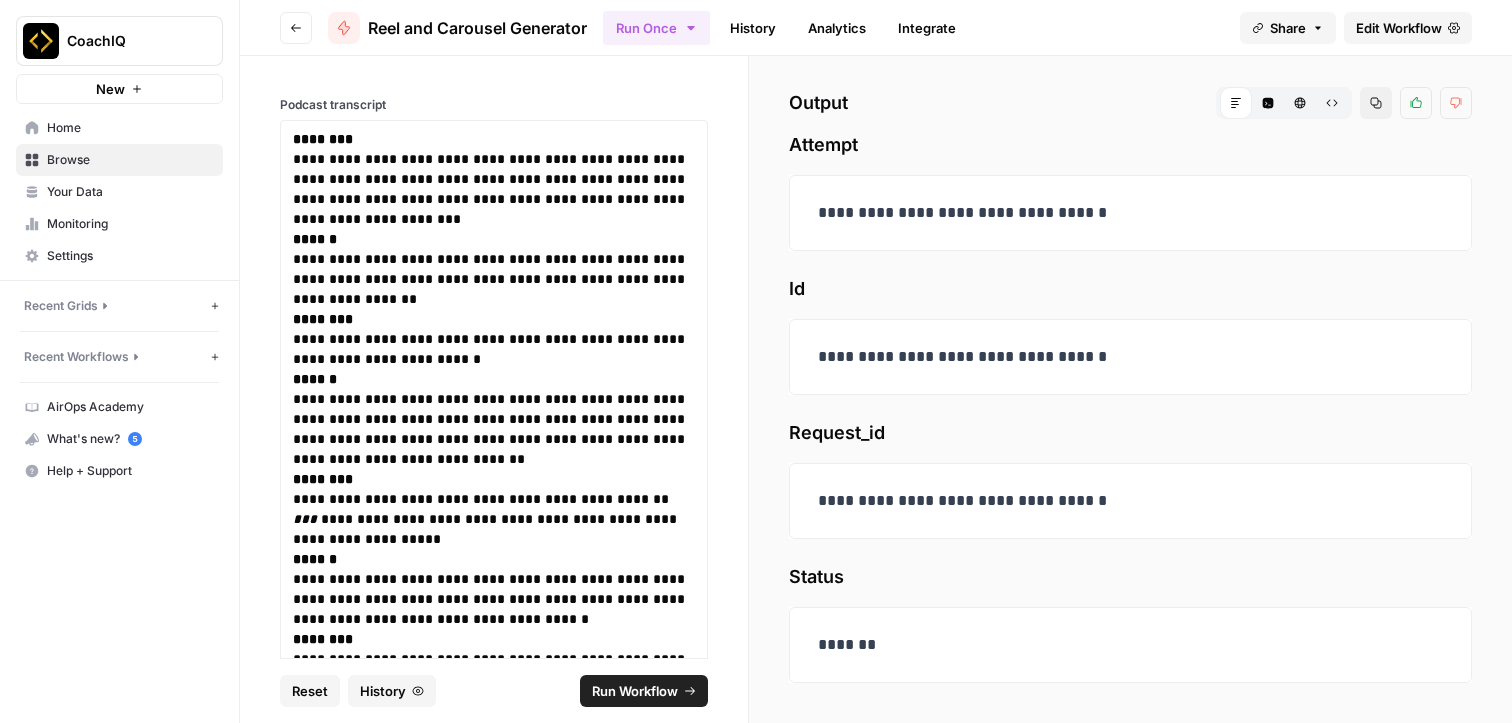 click on "Edit Workflow" at bounding box center [1399, 28] 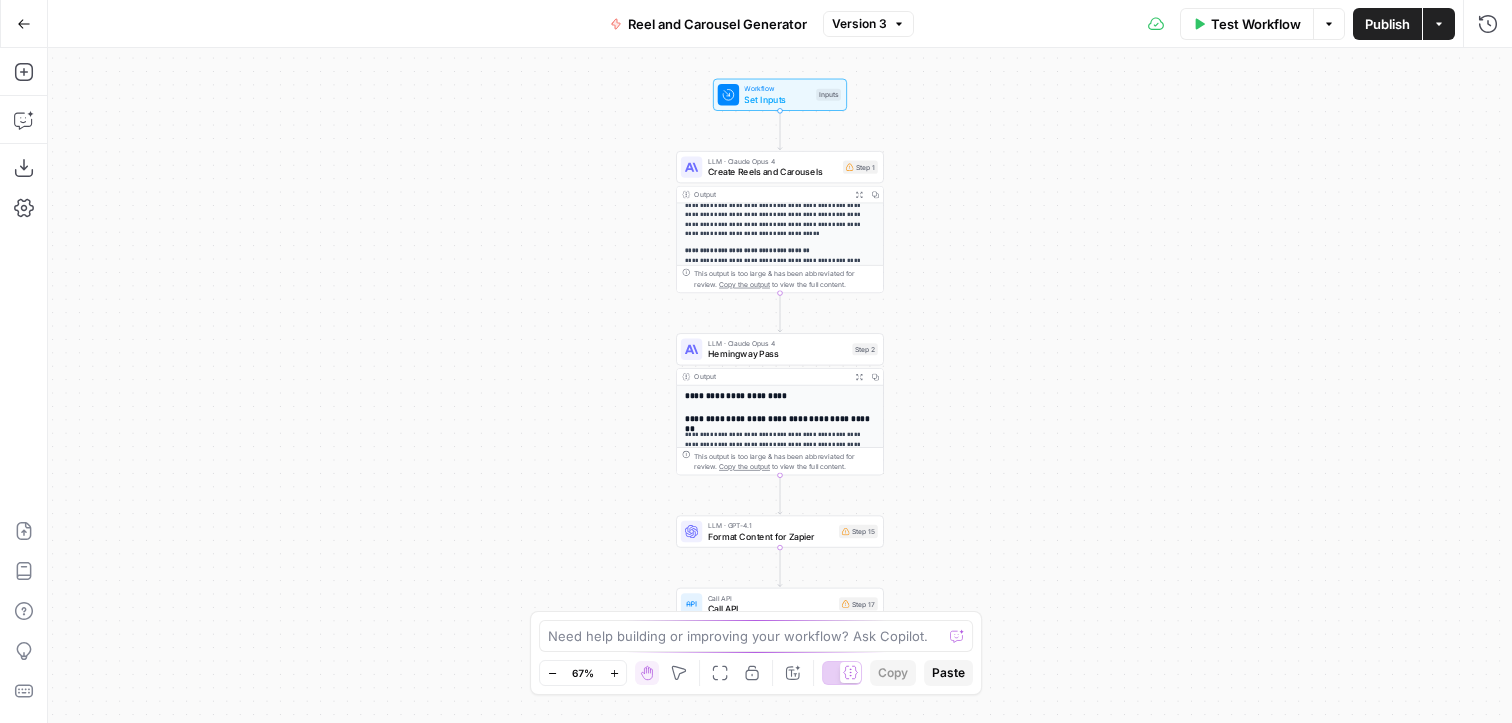 scroll, scrollTop: 132, scrollLeft: 0, axis: vertical 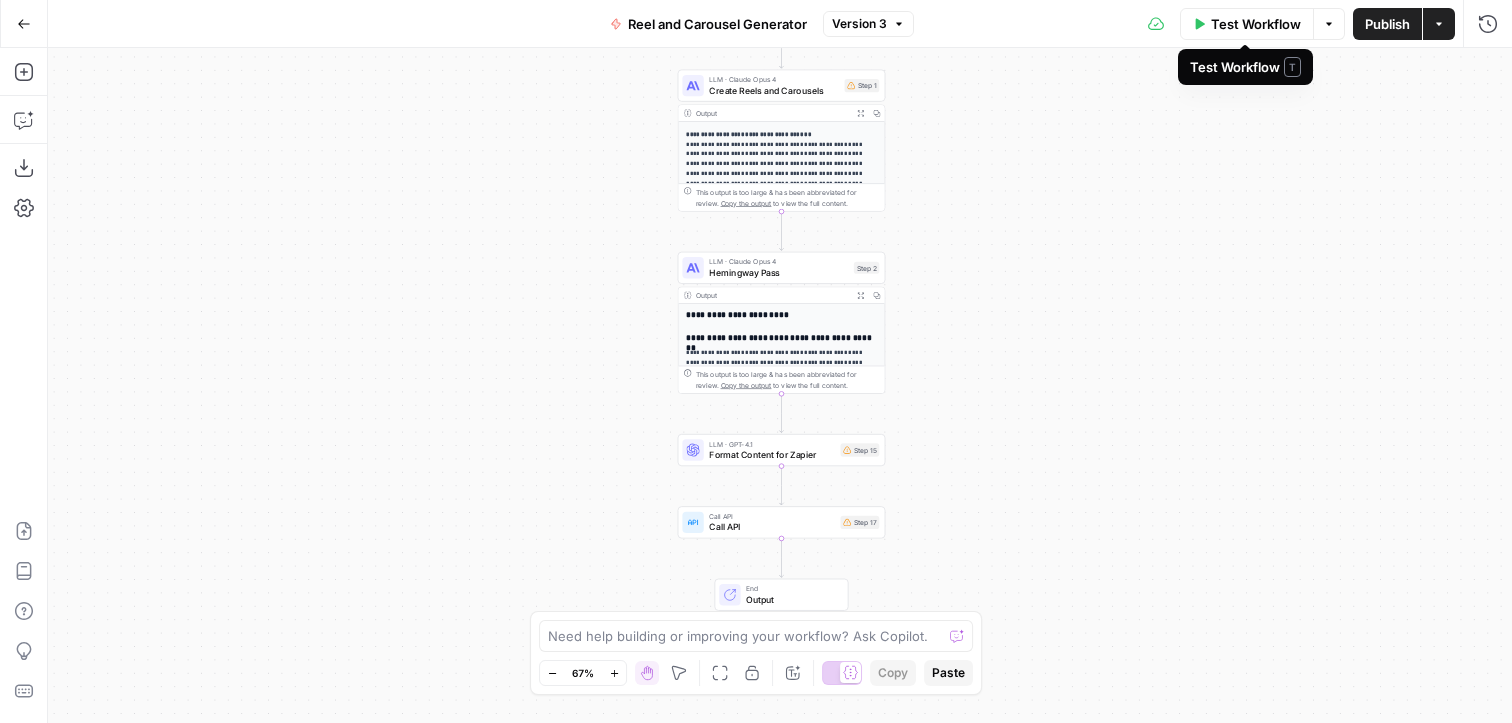 click on "Test Workflow" at bounding box center (1256, 24) 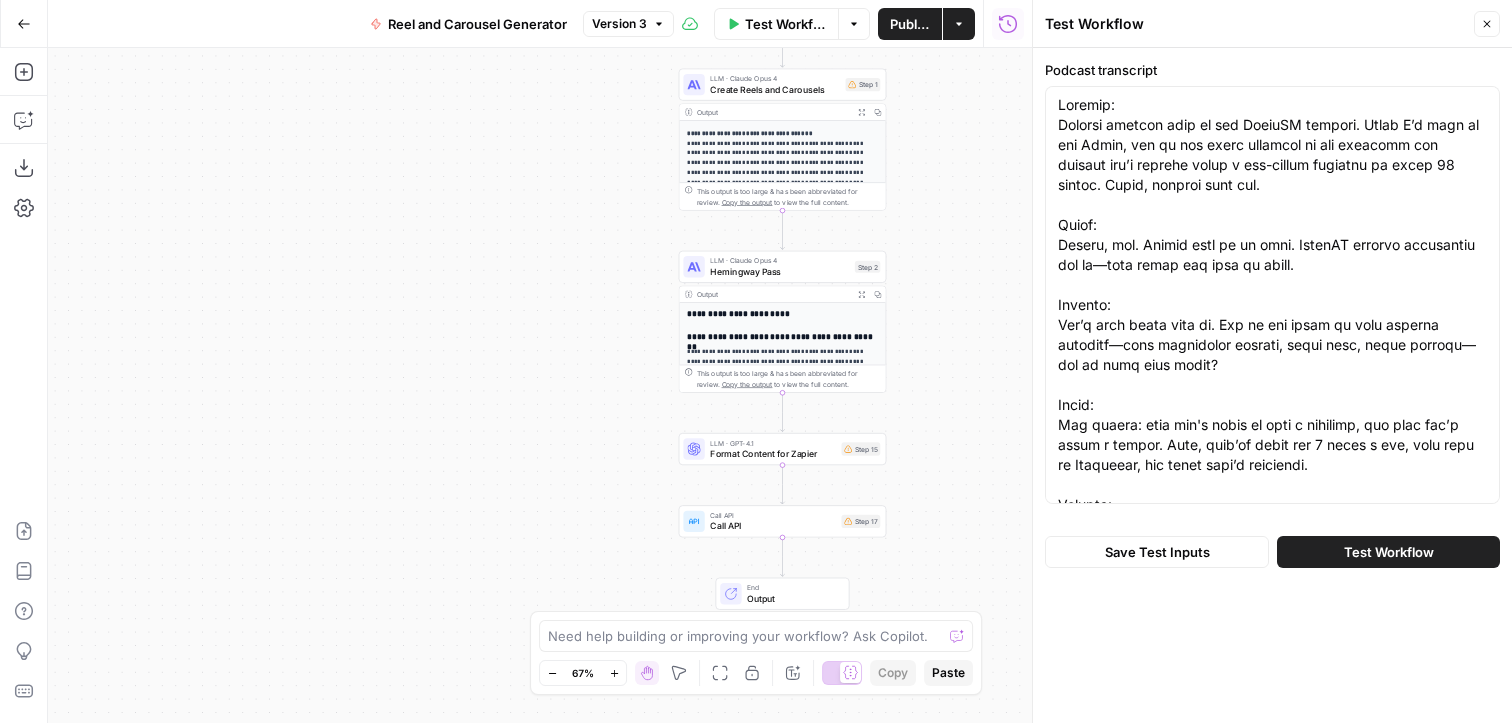 click on "**********" at bounding box center (540, 385) 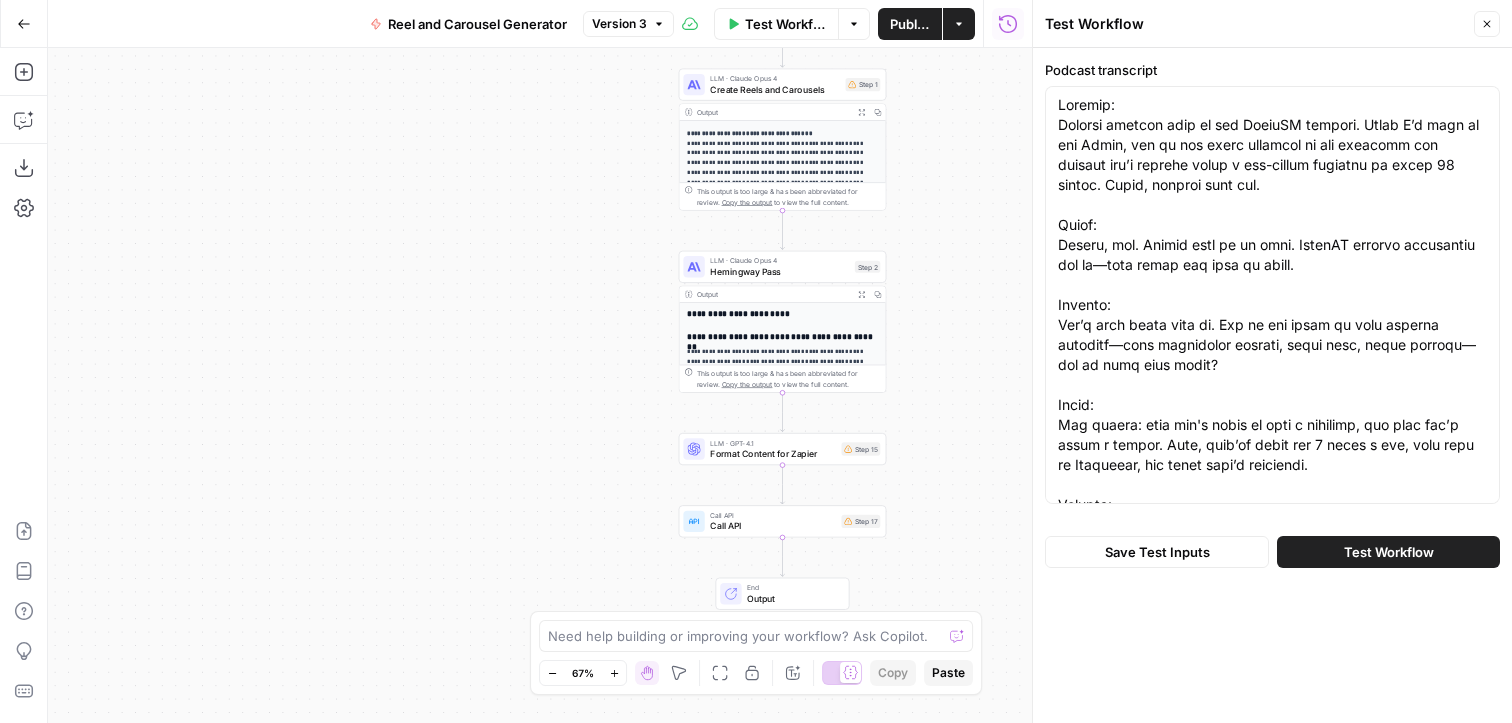 click 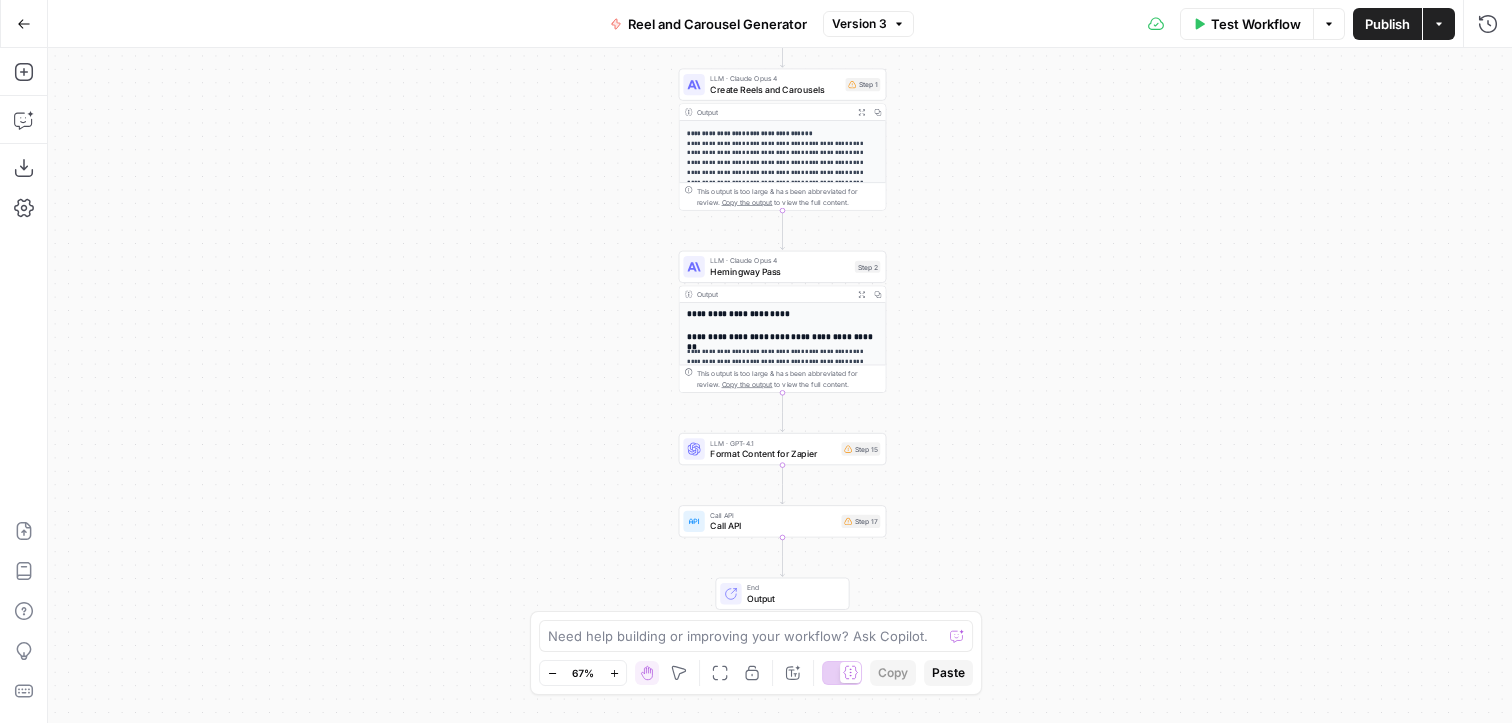 click on "Test Workflow" at bounding box center (1256, 24) 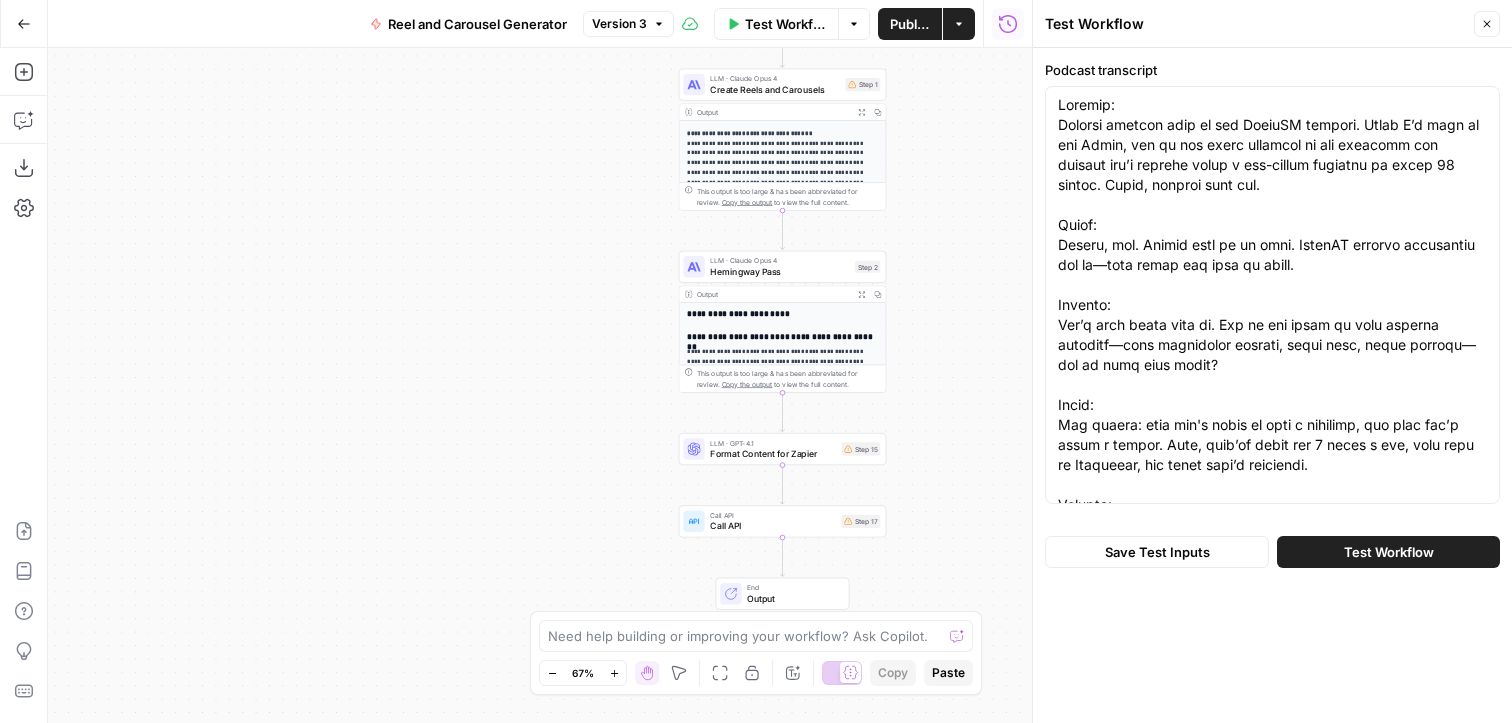 click on "Test Workflow" at bounding box center [1388, 552] 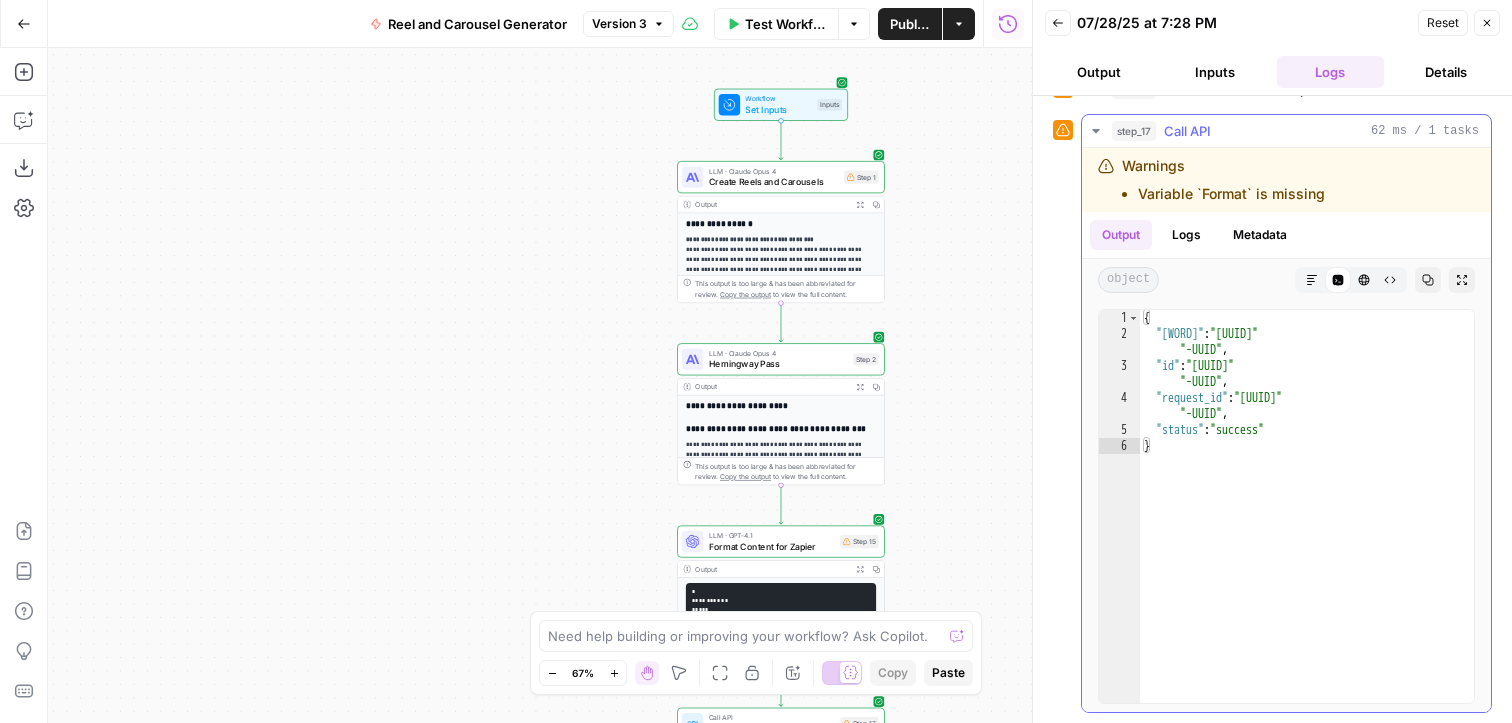 scroll, scrollTop: 0, scrollLeft: 0, axis: both 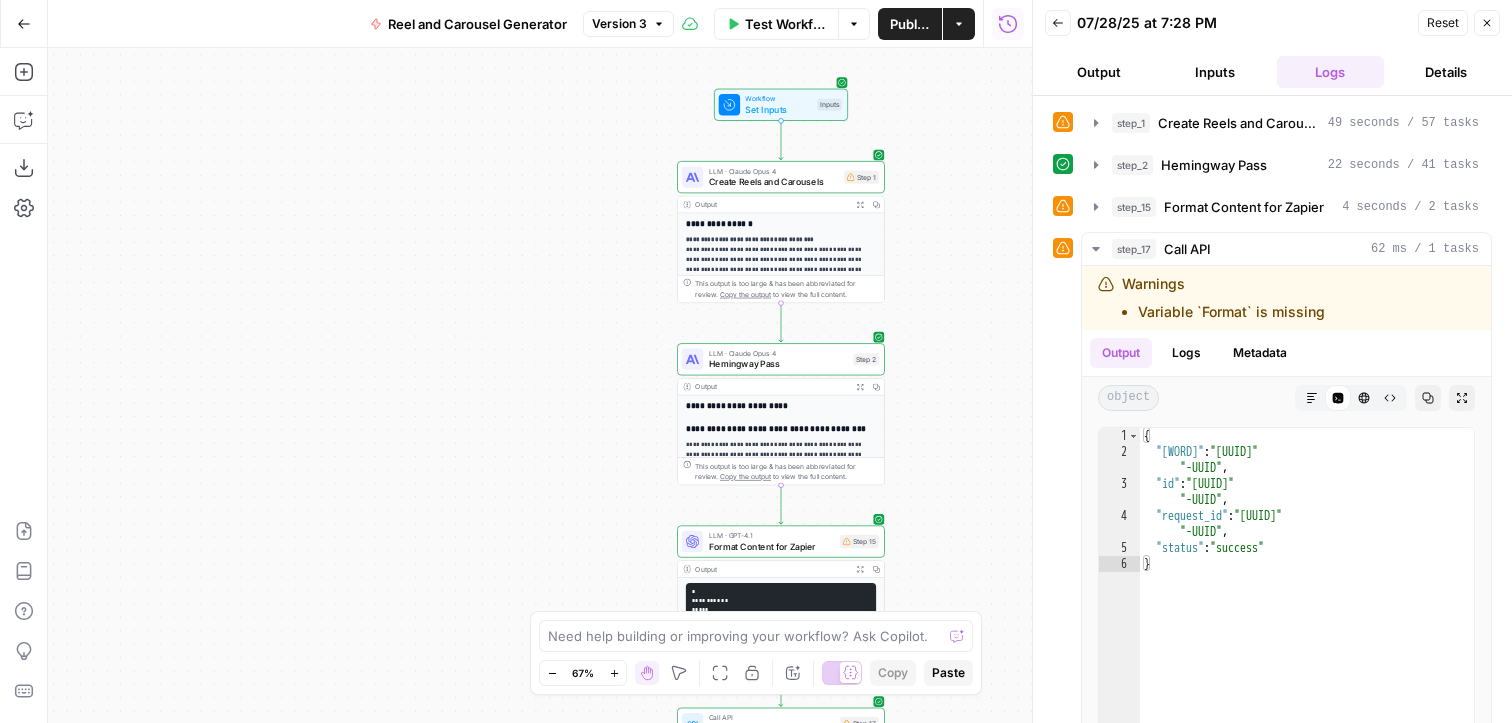 click on "Go Back" at bounding box center (24, 24) 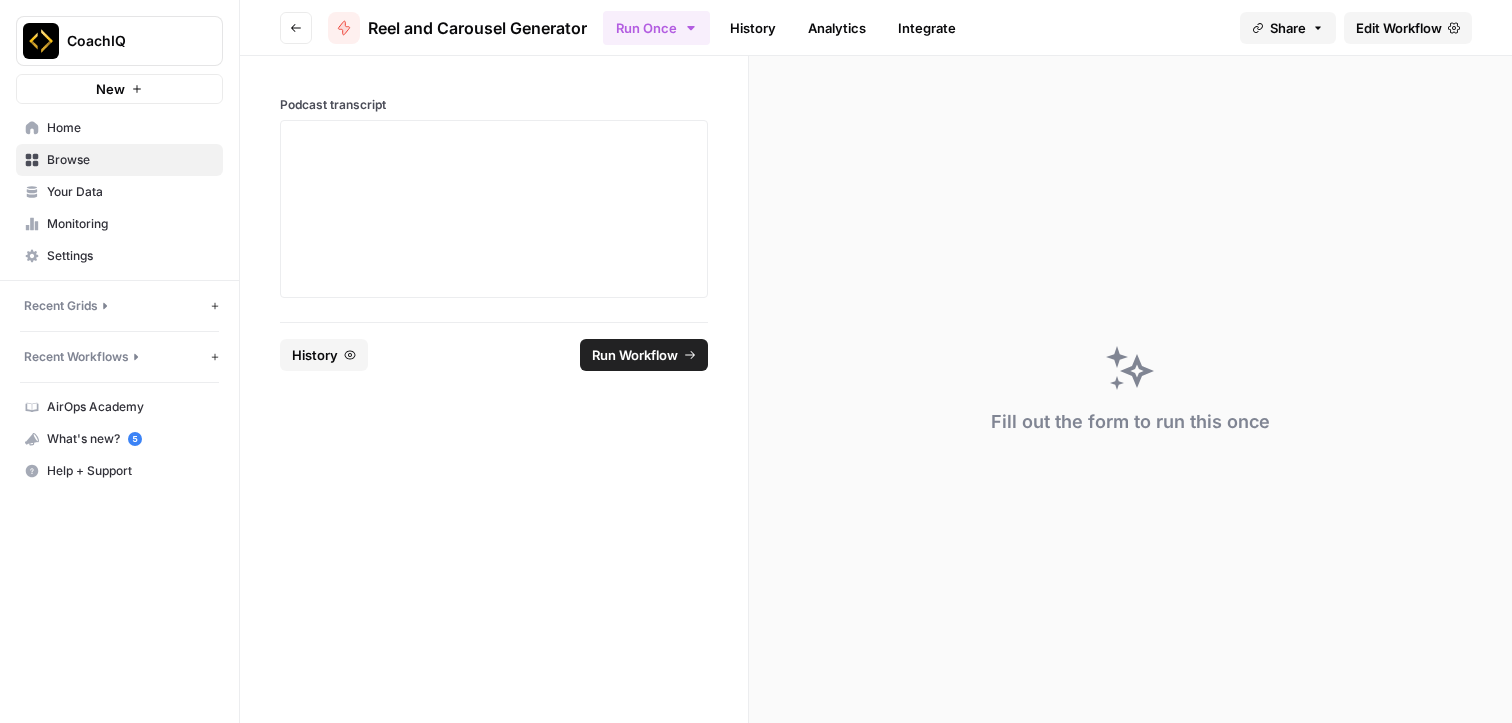 click 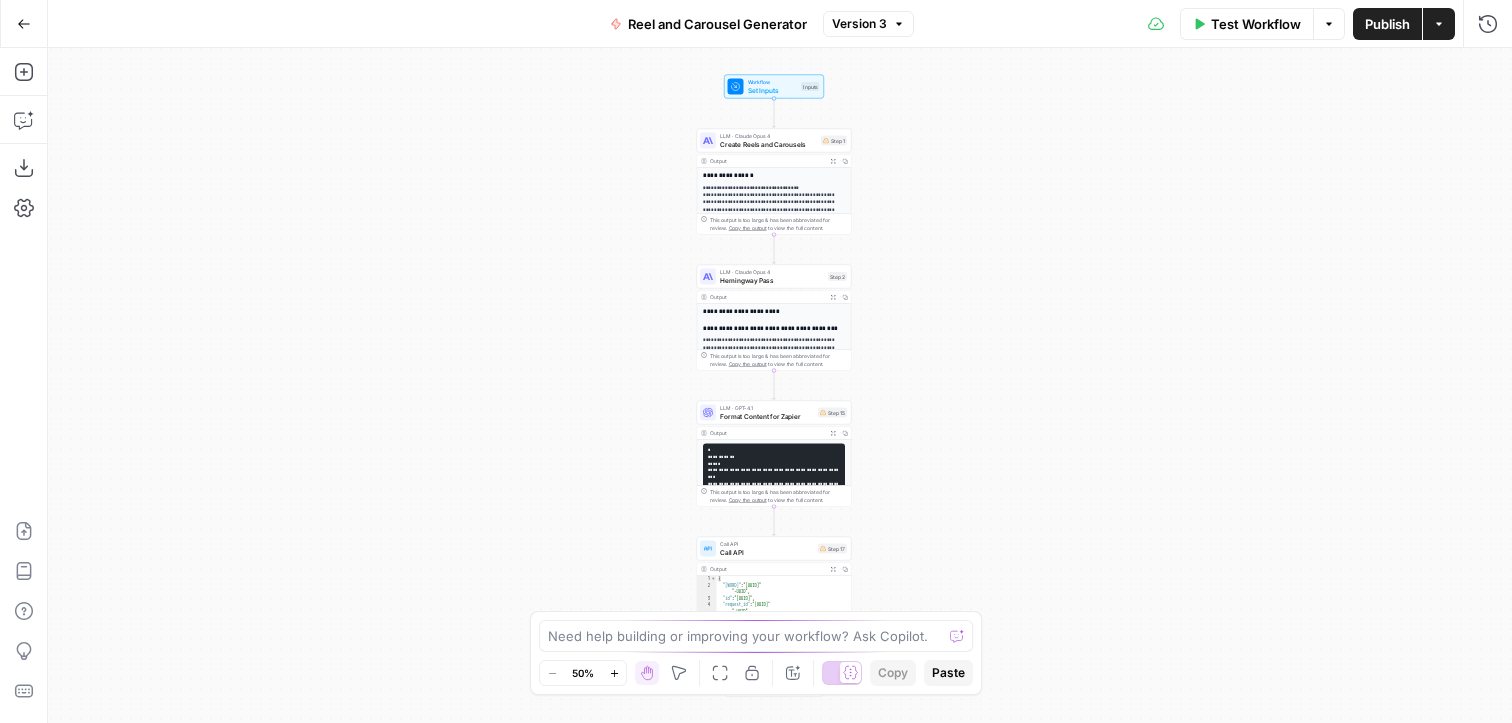 click on "Go Back" at bounding box center [24, 24] 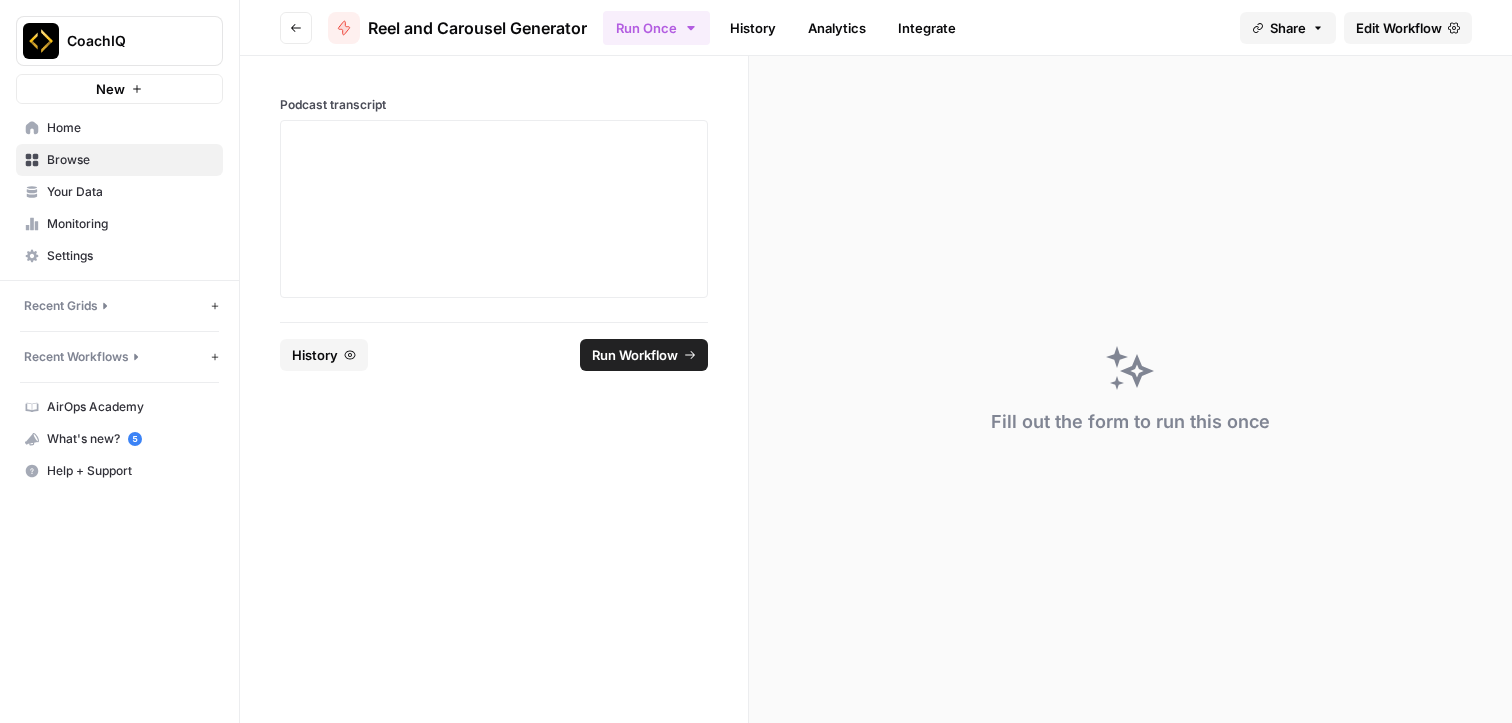 click on "Browse" at bounding box center (130, 160) 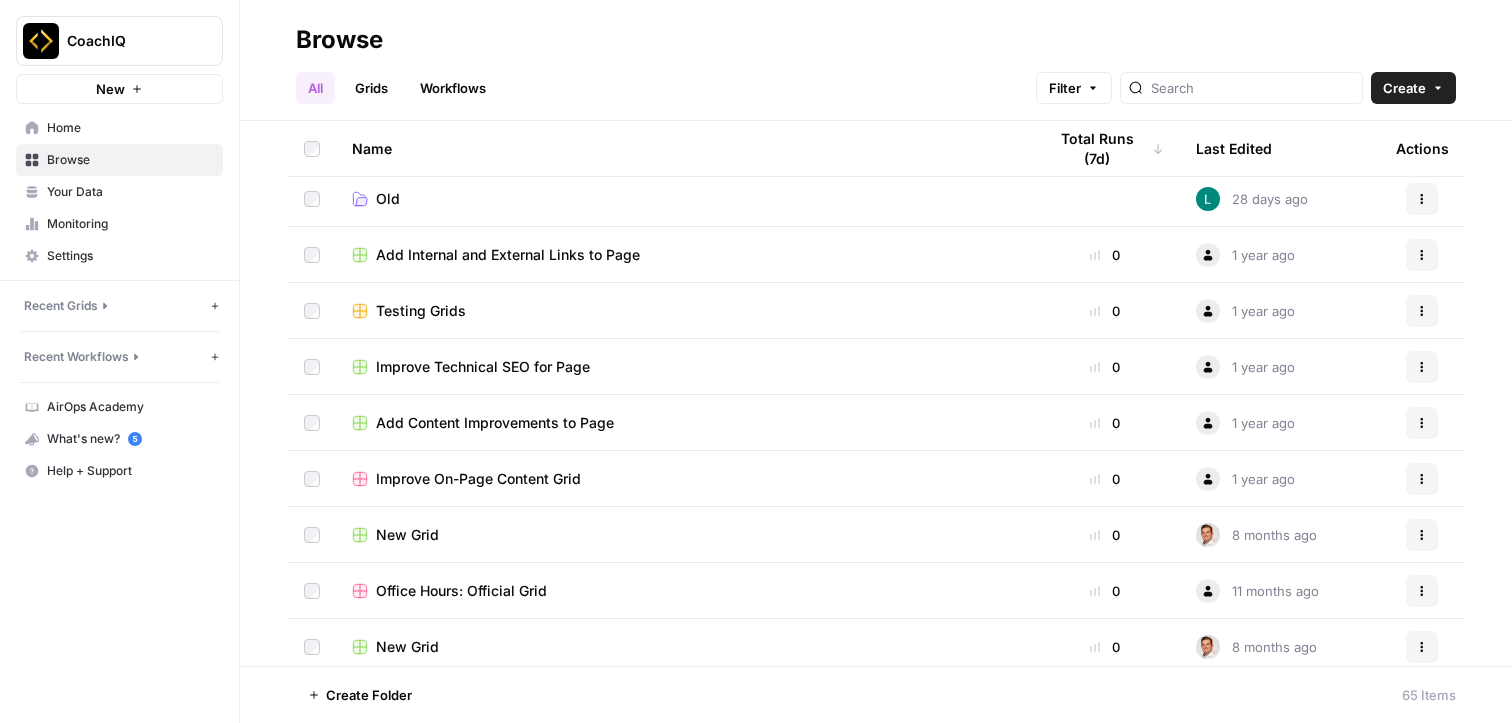 scroll, scrollTop: 0, scrollLeft: 0, axis: both 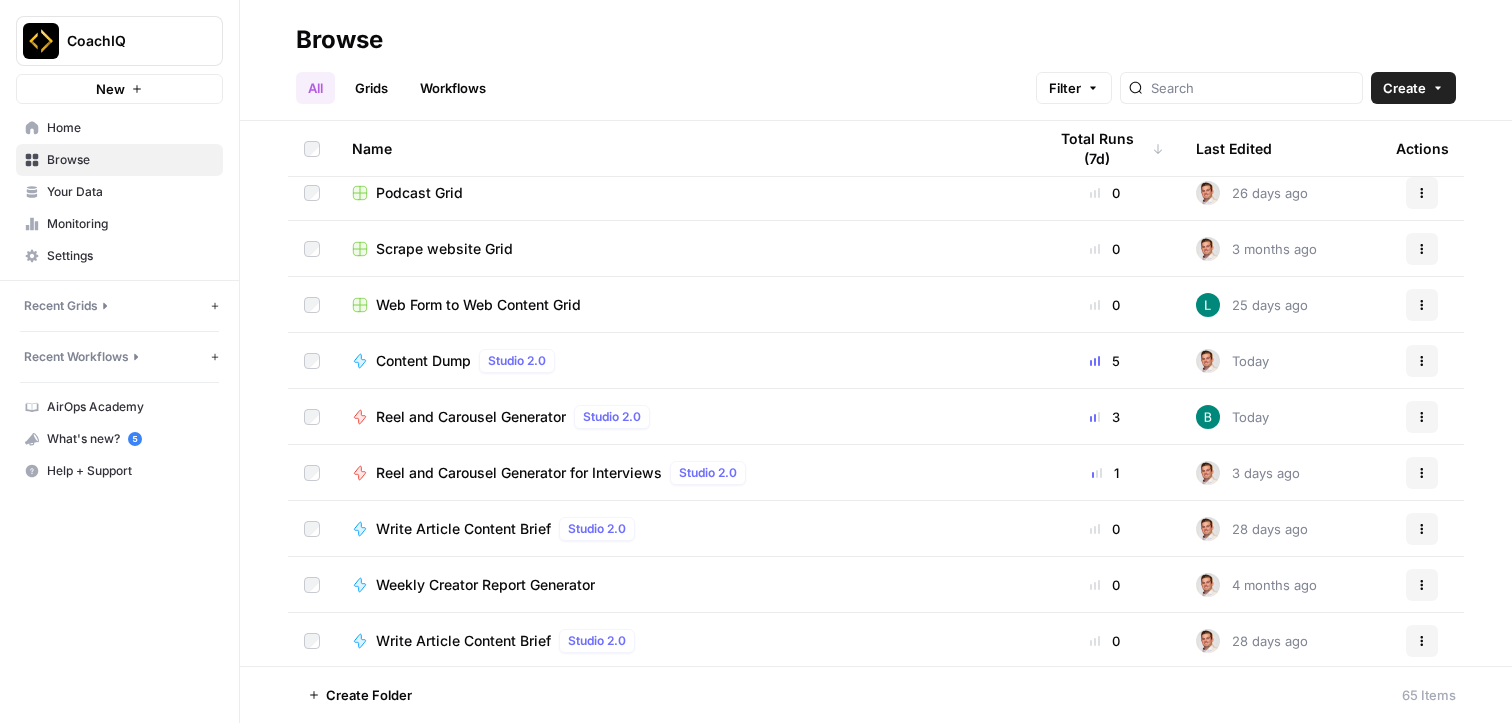 click on "Content Dump" at bounding box center (423, 361) 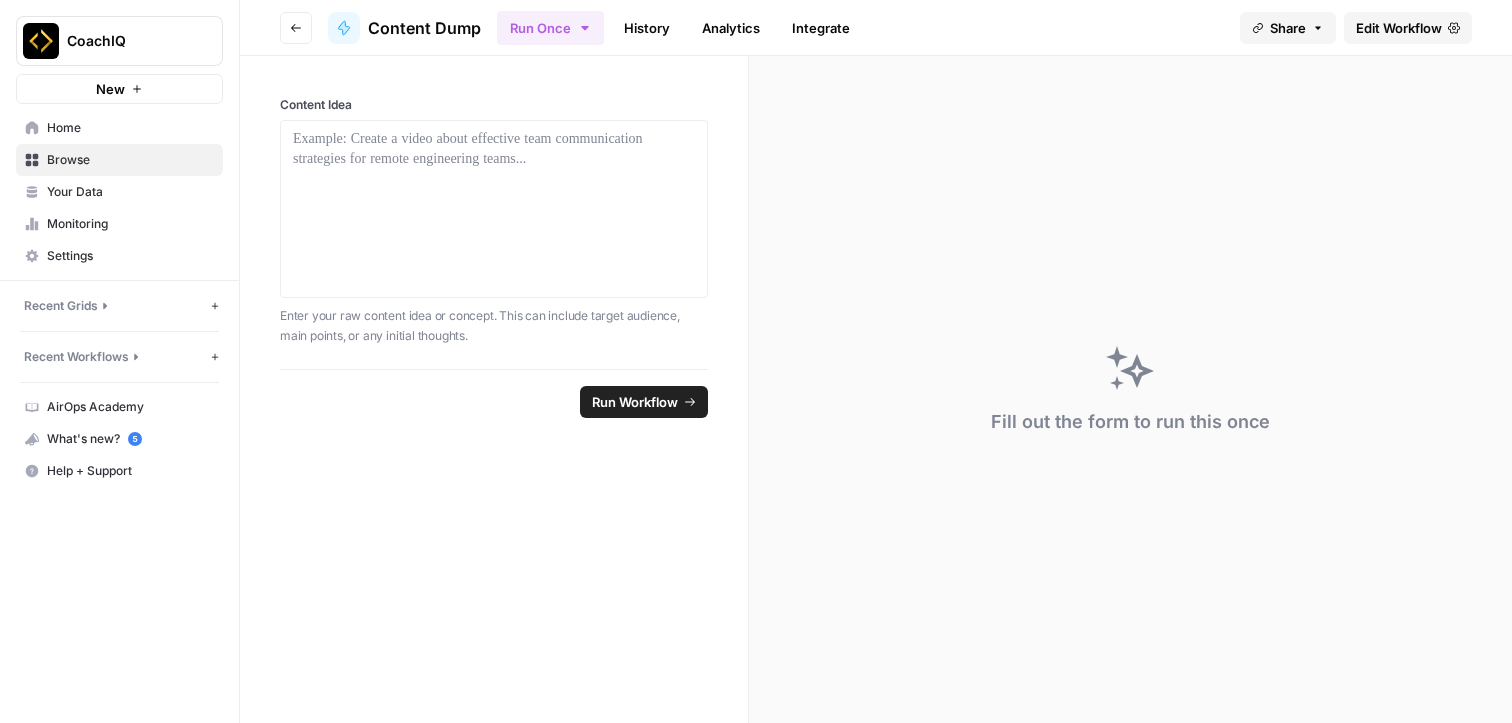 click on "Edit Workflow" at bounding box center [1399, 28] 